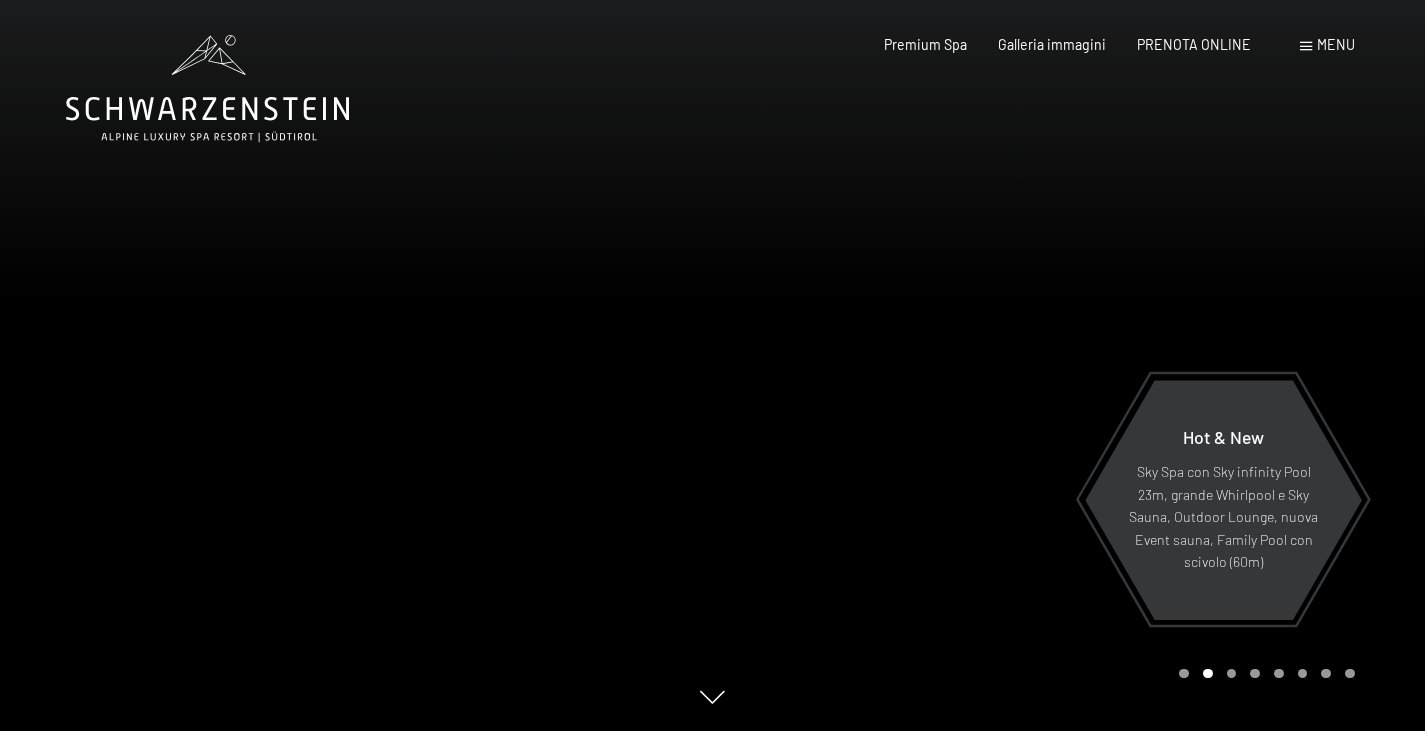 scroll, scrollTop: 0, scrollLeft: 0, axis: both 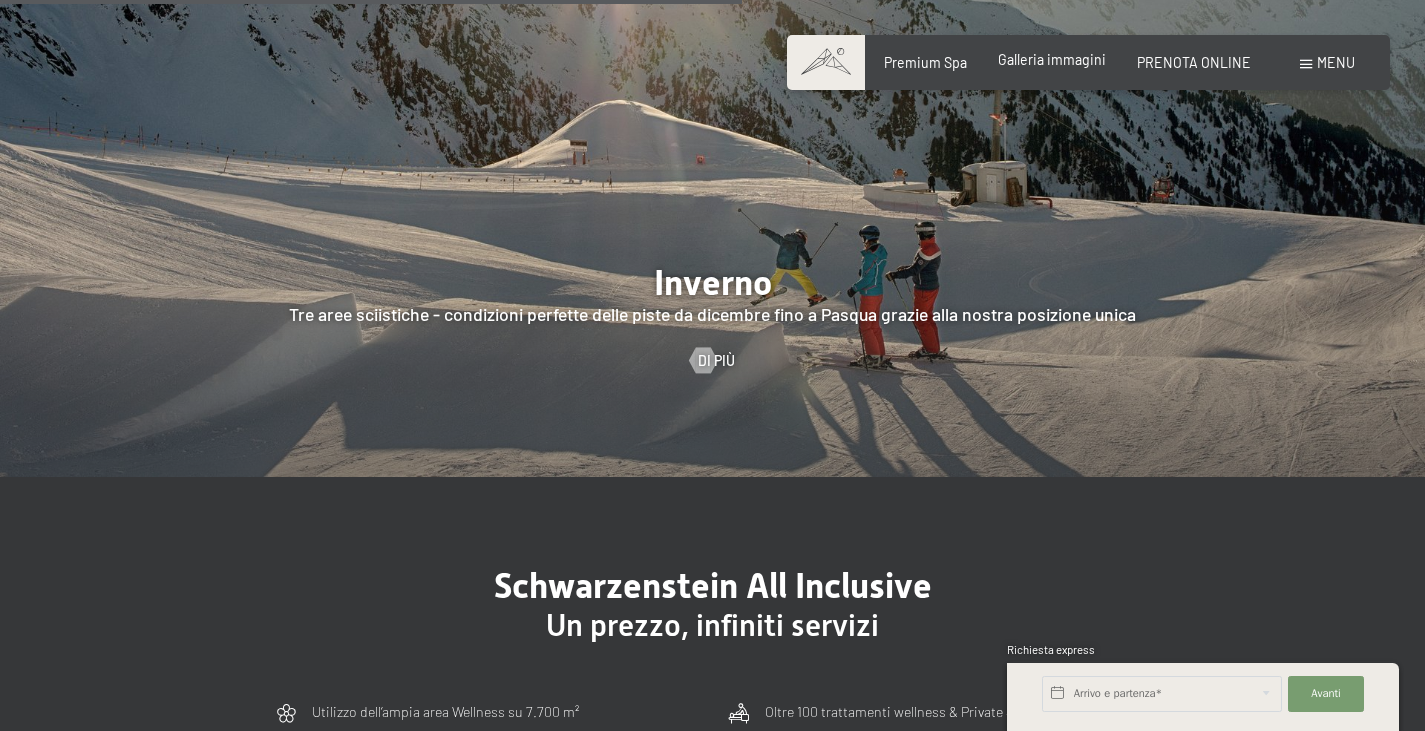 click on "Prenotazione           Richiesta                                     Premium Spa           Galleria immagini           PRENOTA ONLINE           Menu                                                                    DE         IT         EN                Buoni             Immagini               Richiesta           Prenotazione                    DE         IT         EN                       Schwarzenstein           Novità allo Schwarzenstein         I padroni di casa         Premium spa         Cucina gourmet         Attività         Programma settimanale         Immagini             Family         GoGreen         Belvita         Immagini                     Alloggi & prezzi           Servizi inclusi         Camere & prezzi         Lista             Offerte         Lista             Prezzi per famiglie         Prezzi trattmenti         Premi ospiti fedeli         Richiesta         Prenotazione         Condizioni generali         Buoni         Idee regalo" at bounding box center [1088, 63] 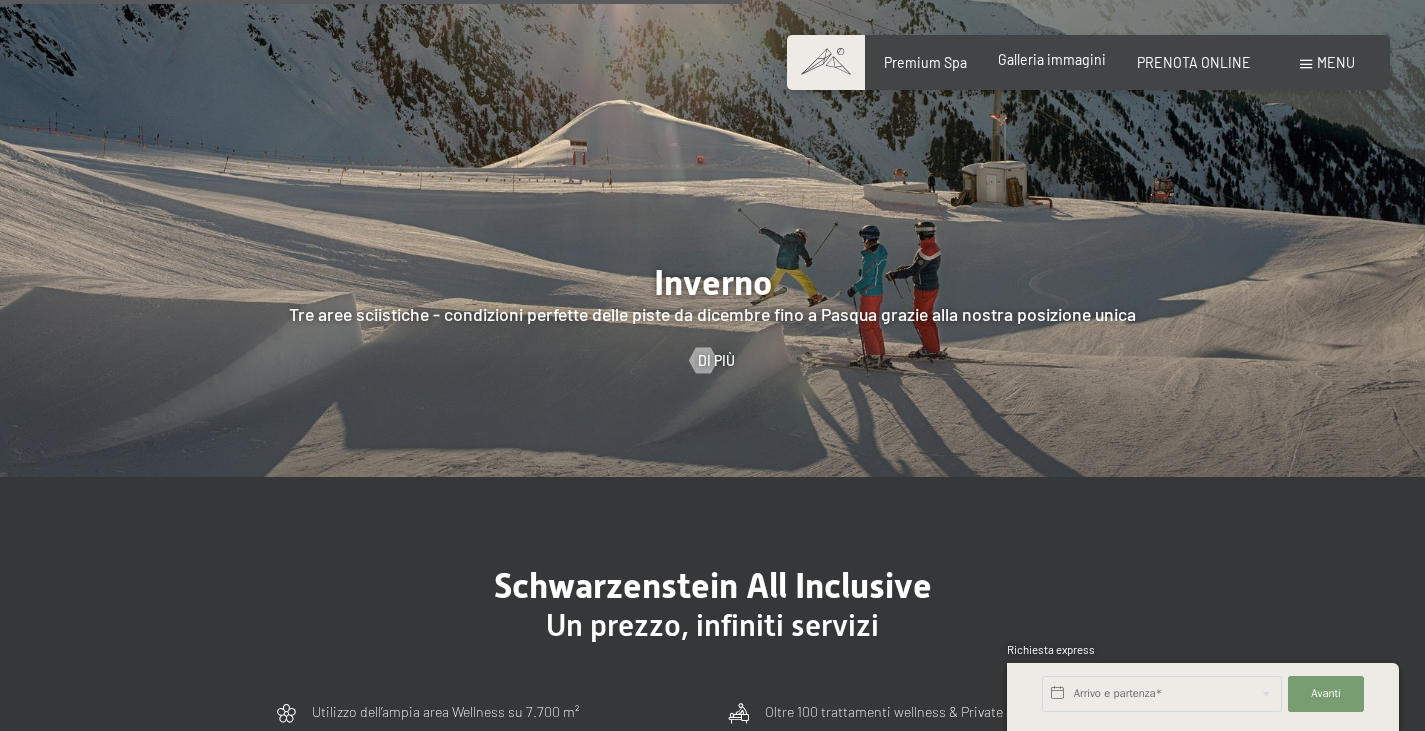 click on "Galleria immagini" at bounding box center (1052, 59) 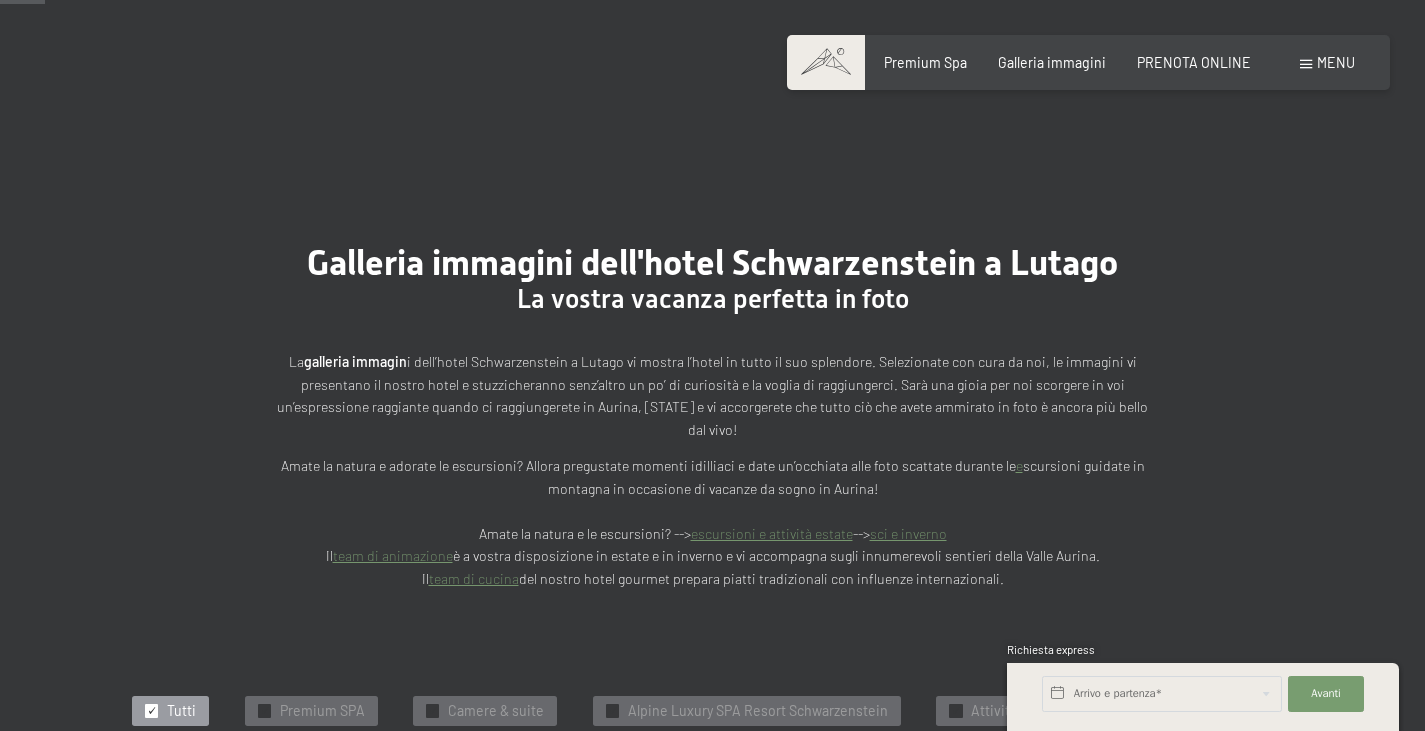 scroll, scrollTop: 649, scrollLeft: 0, axis: vertical 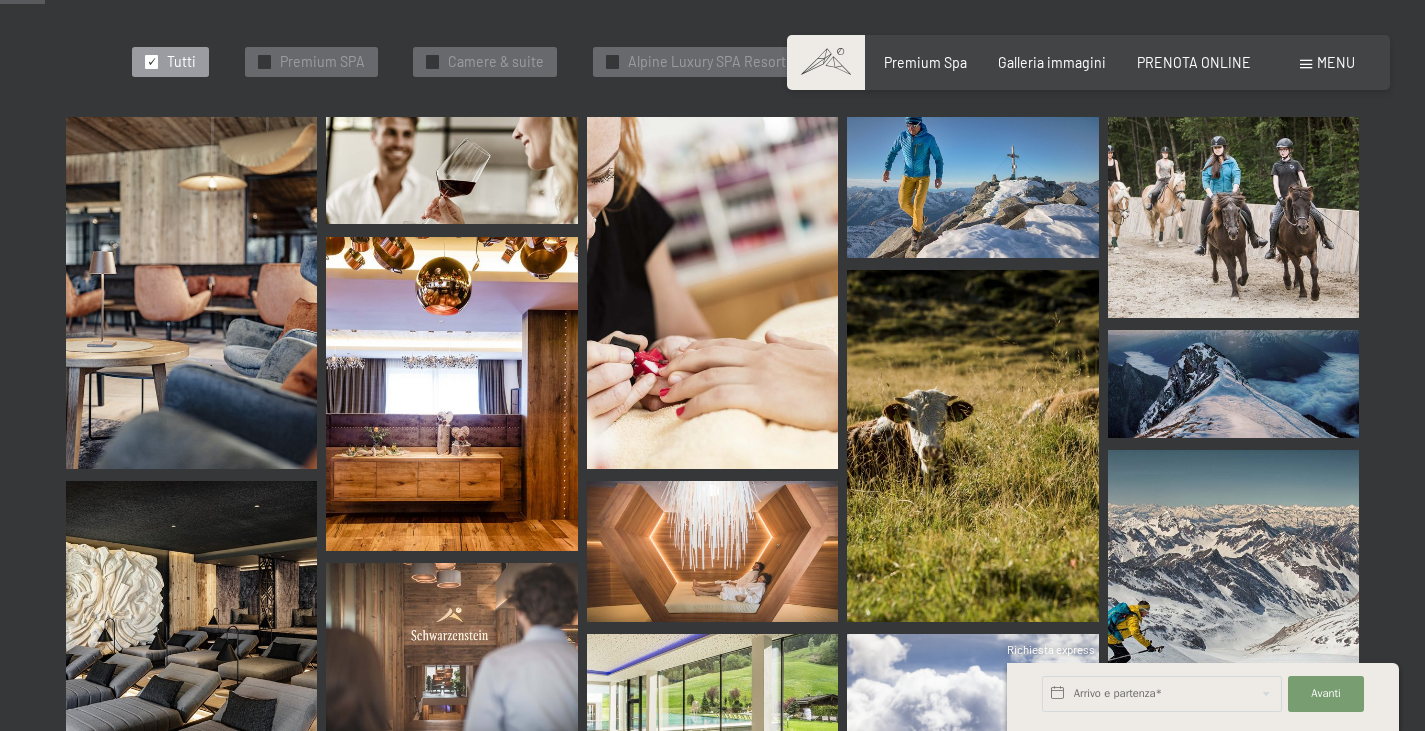 click at bounding box center (191, 293) 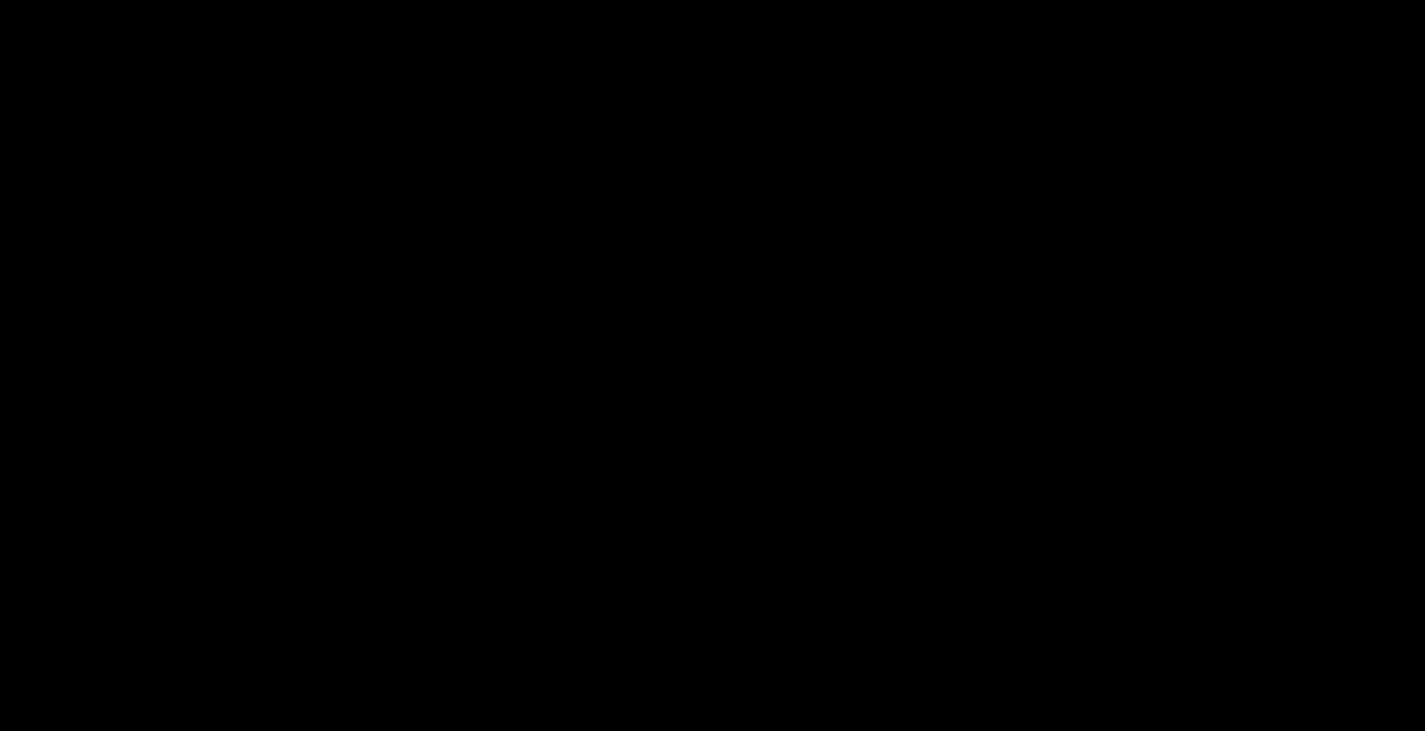 click at bounding box center (712, 365) 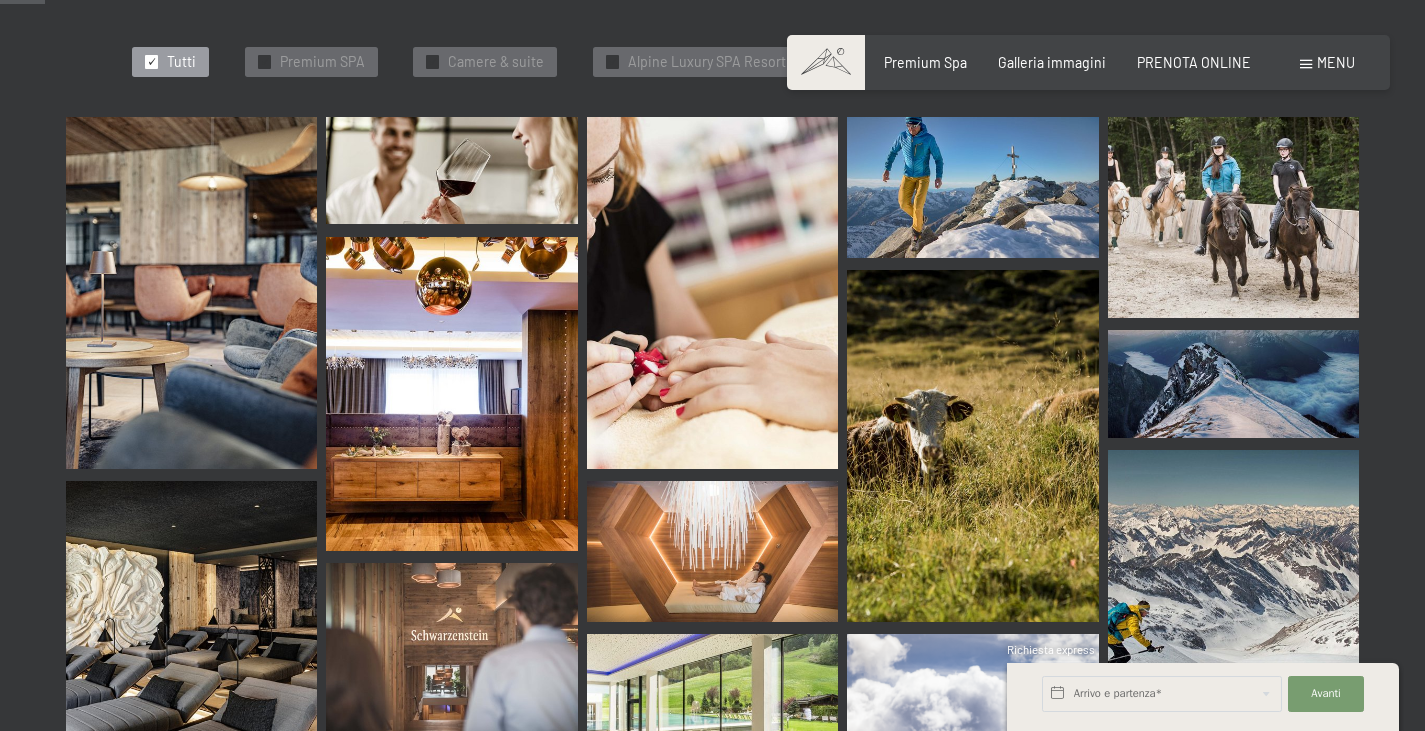 click at bounding box center (191, 293) 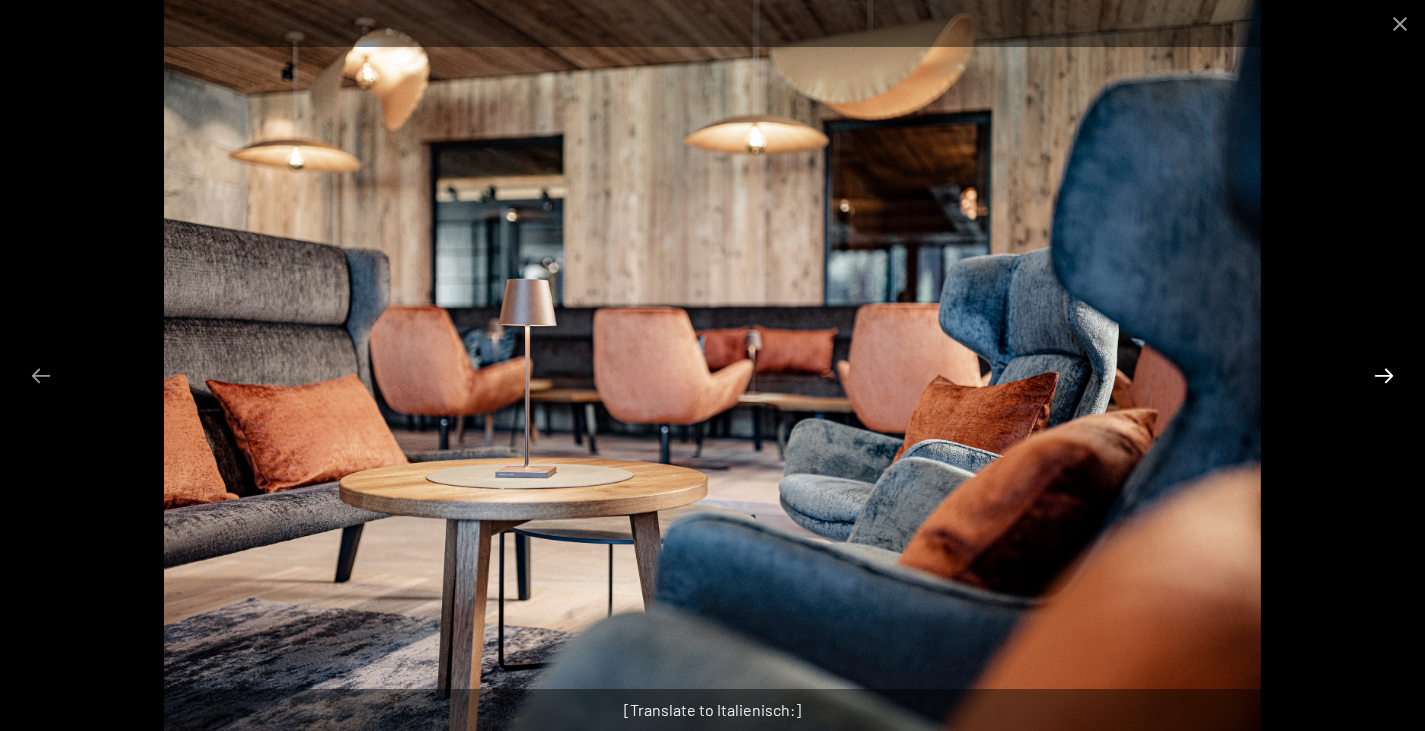 click at bounding box center (1384, 375) 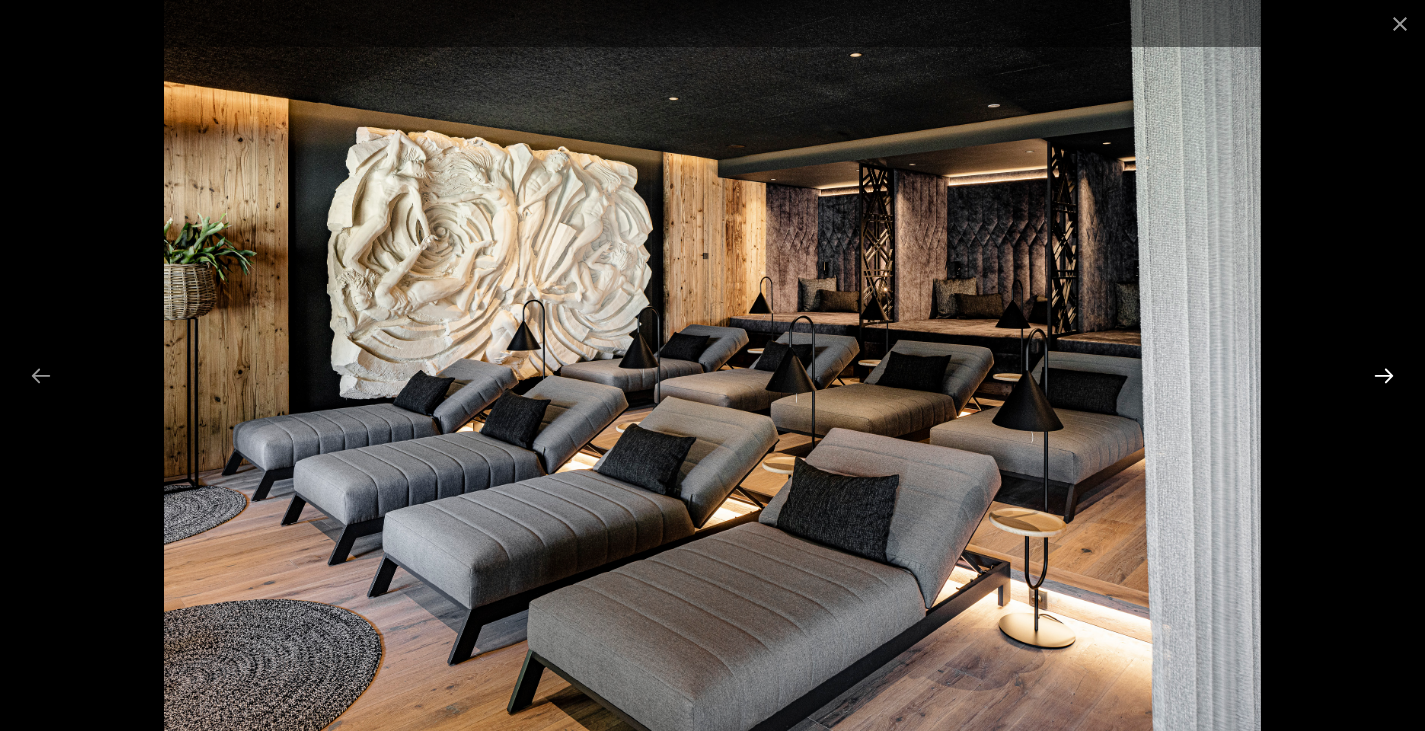 click at bounding box center (1384, 375) 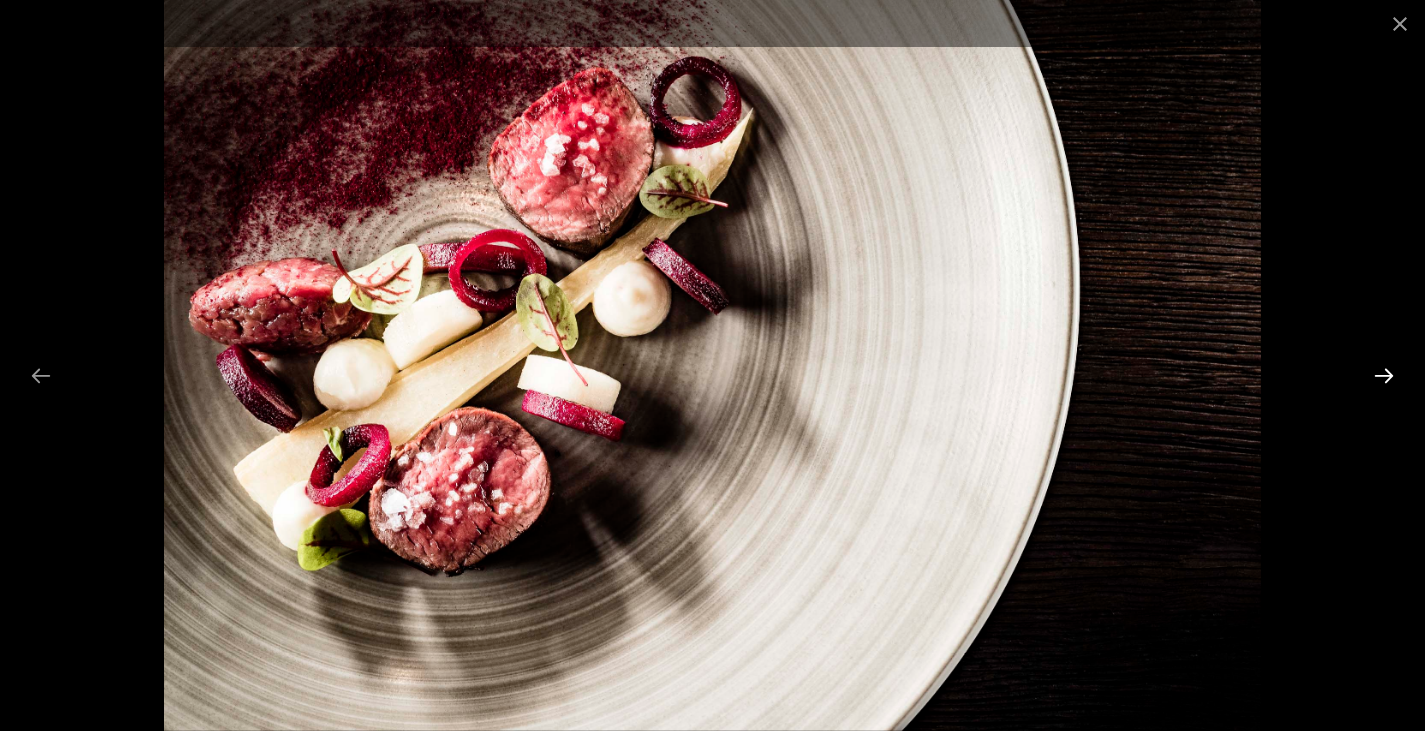 click at bounding box center [1384, 375] 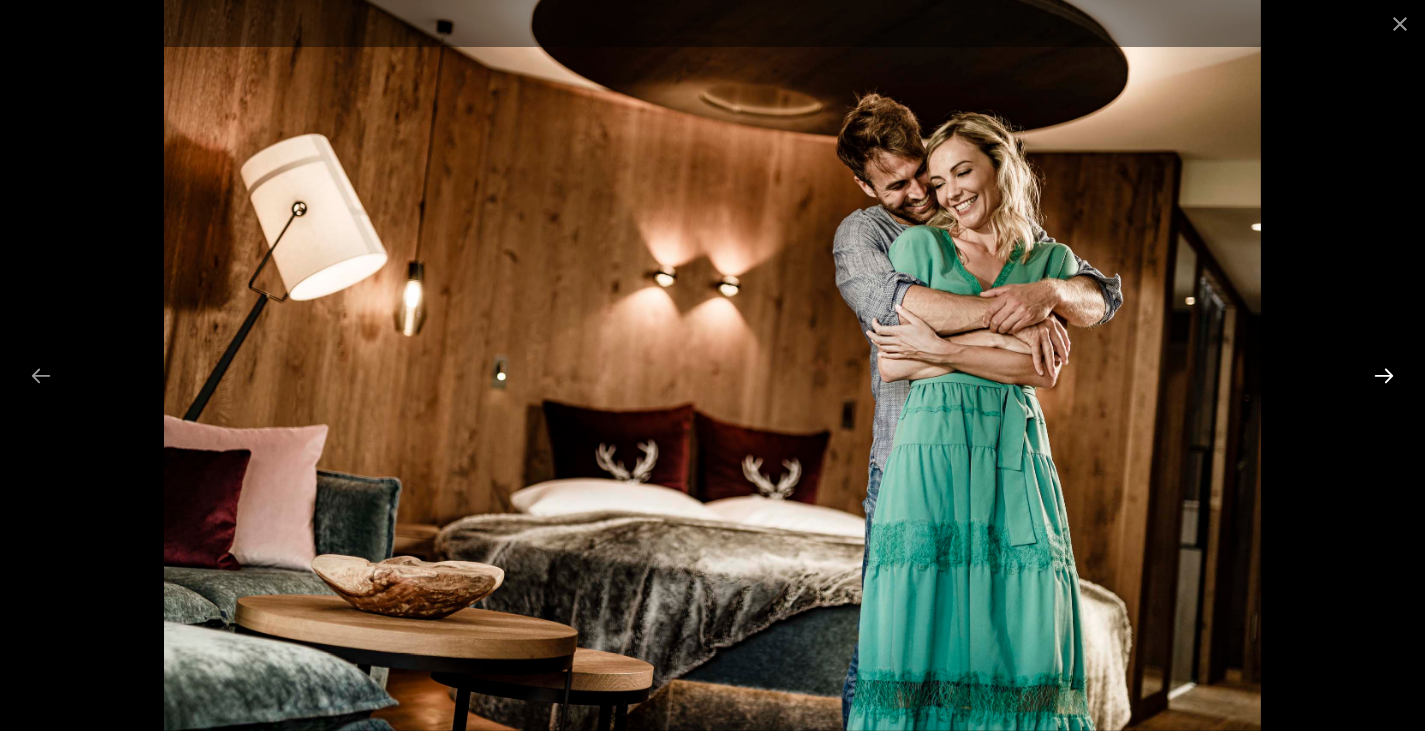click at bounding box center [1384, 375] 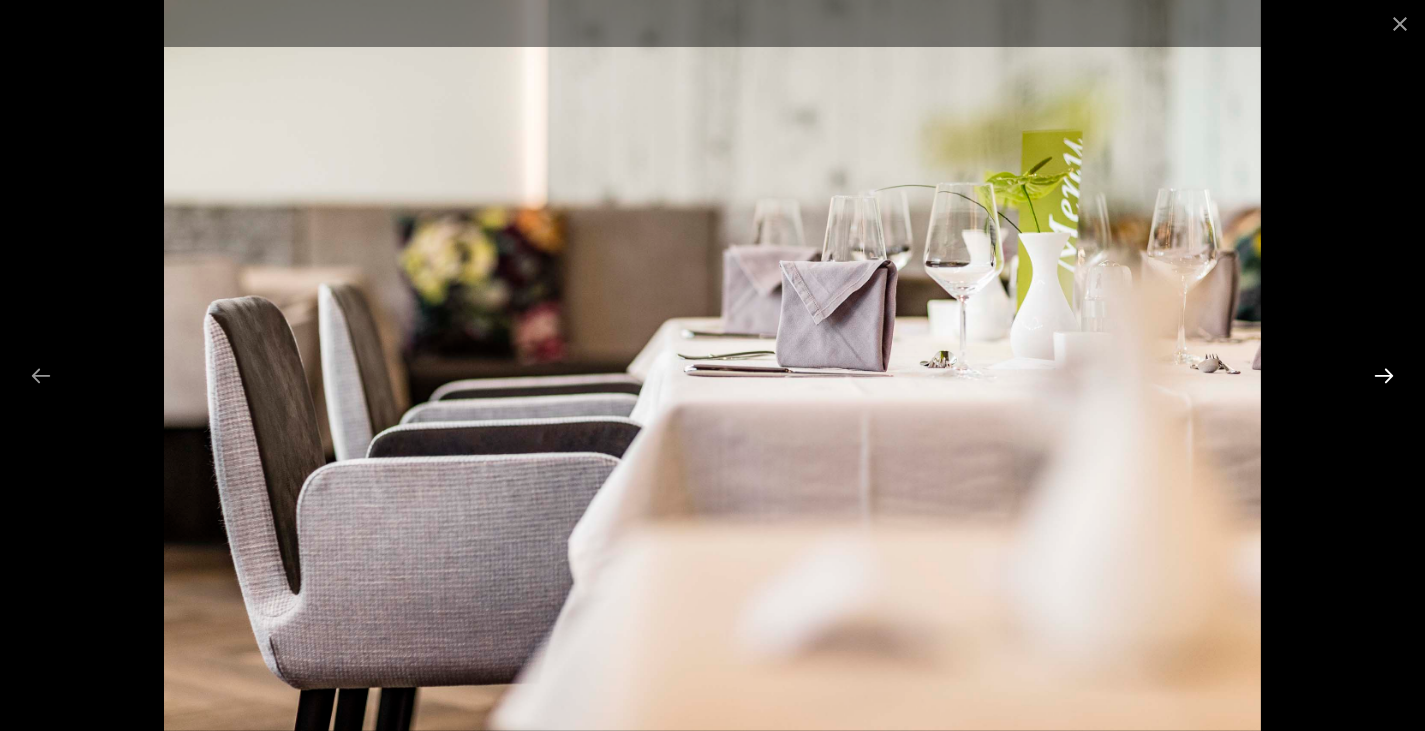 click at bounding box center (1384, 375) 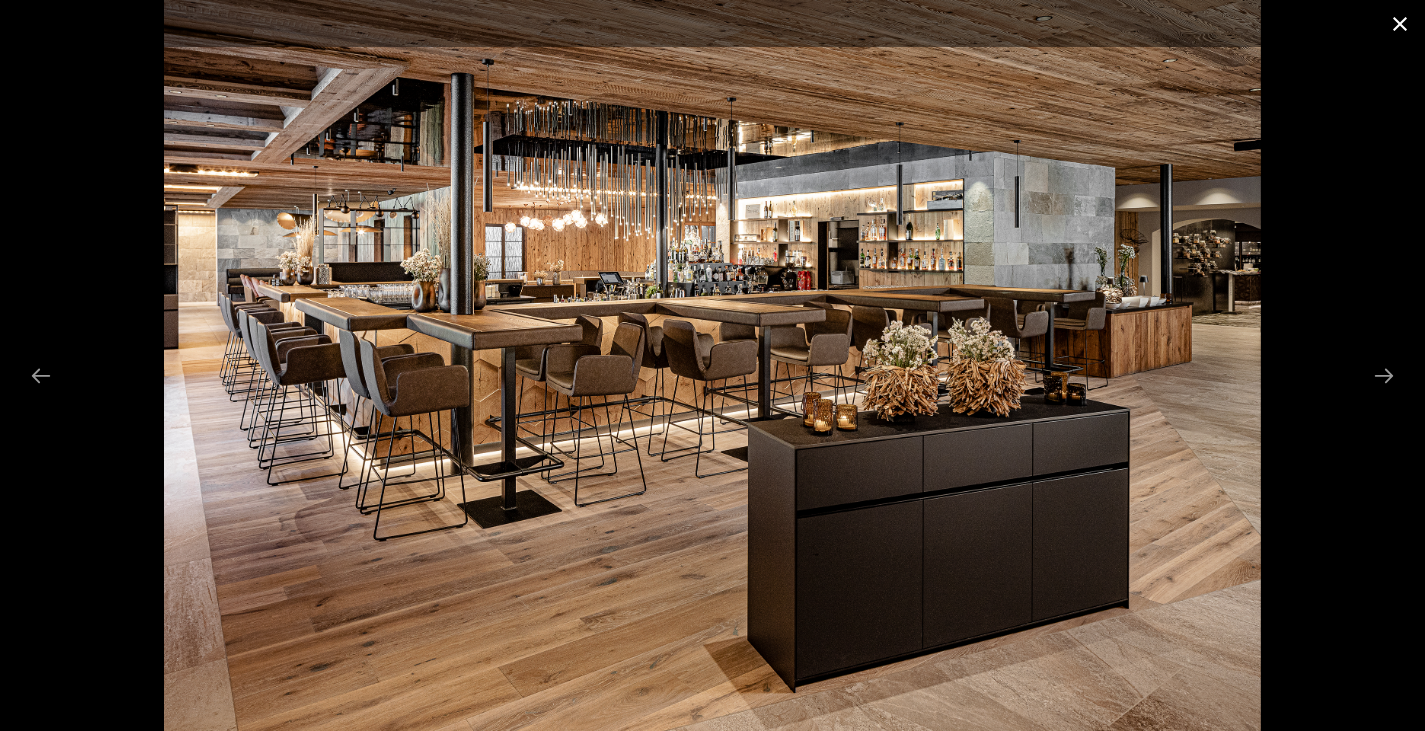 click at bounding box center [1400, 23] 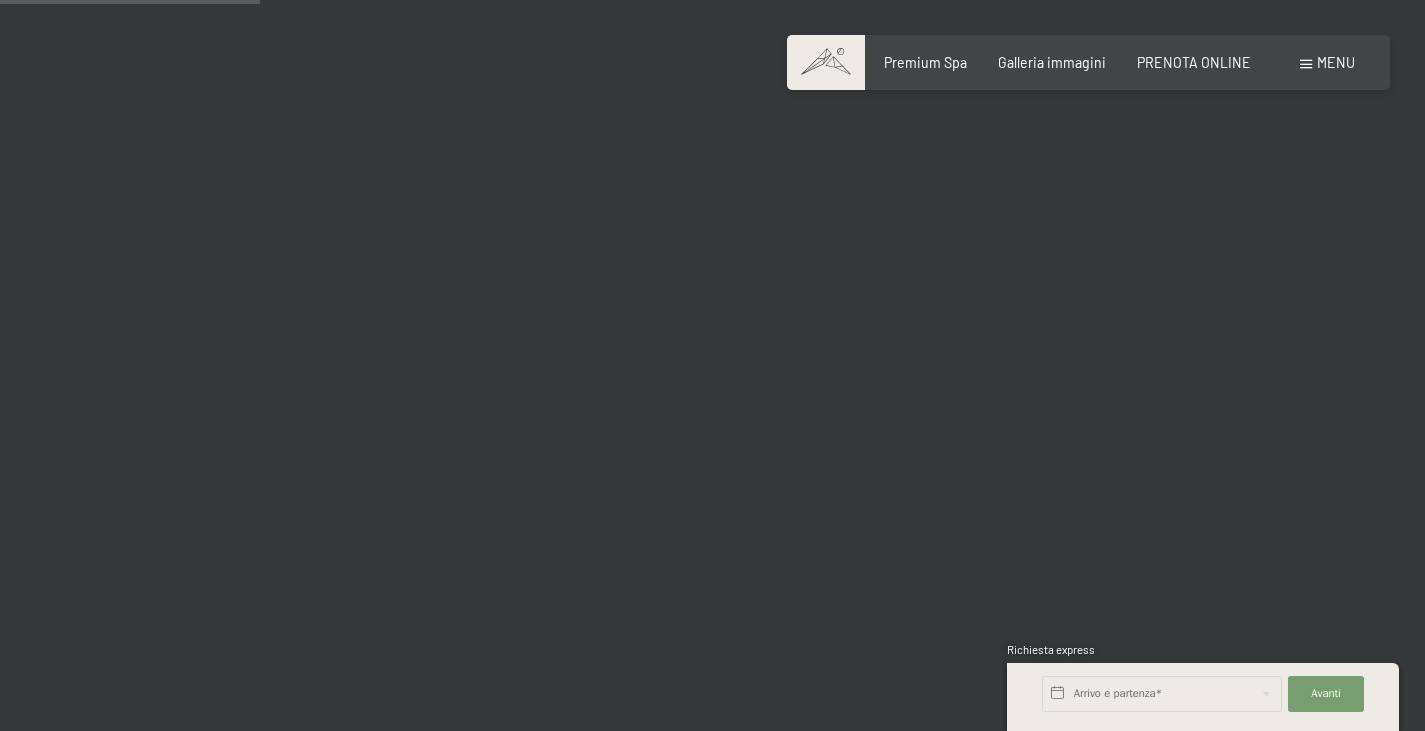 scroll, scrollTop: 3720, scrollLeft: 0, axis: vertical 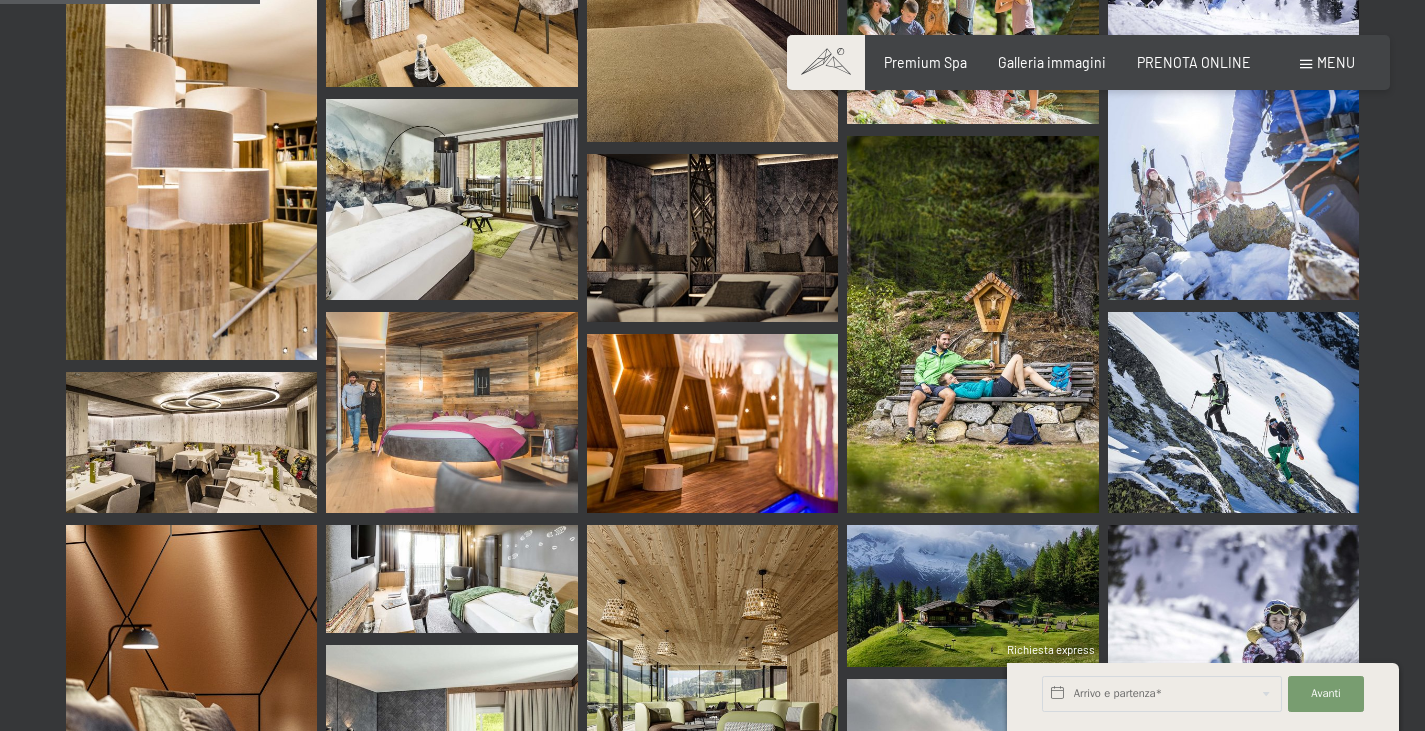 click at bounding box center (451, 412) 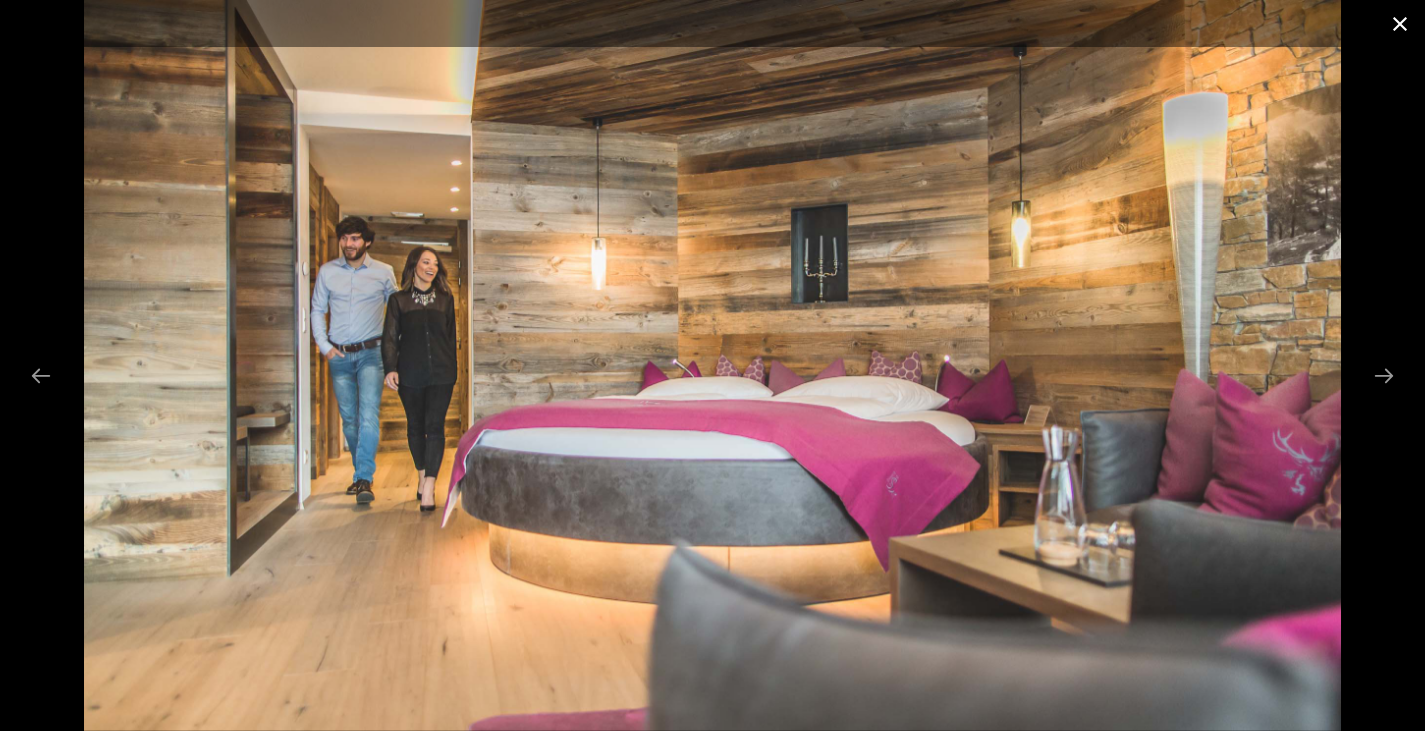 click at bounding box center [1400, 23] 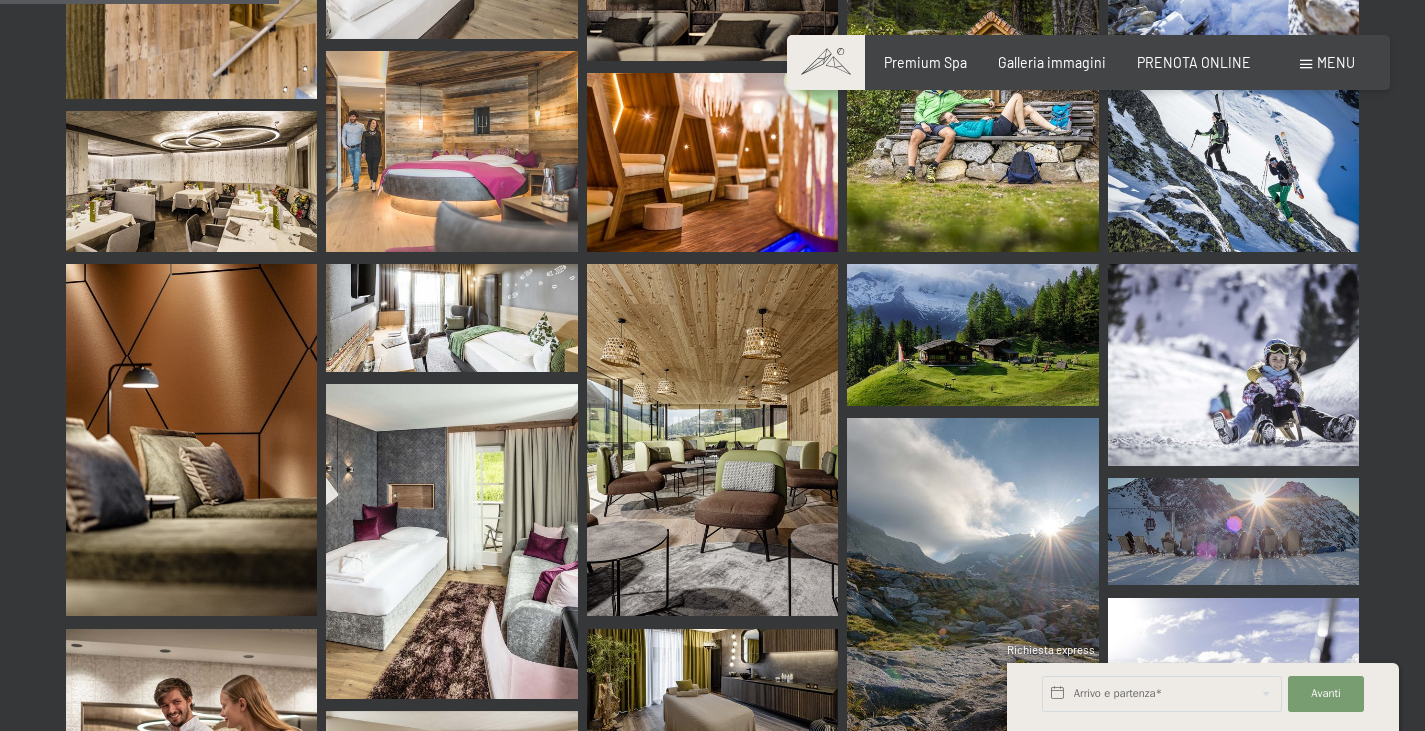 scroll, scrollTop: 3996, scrollLeft: 0, axis: vertical 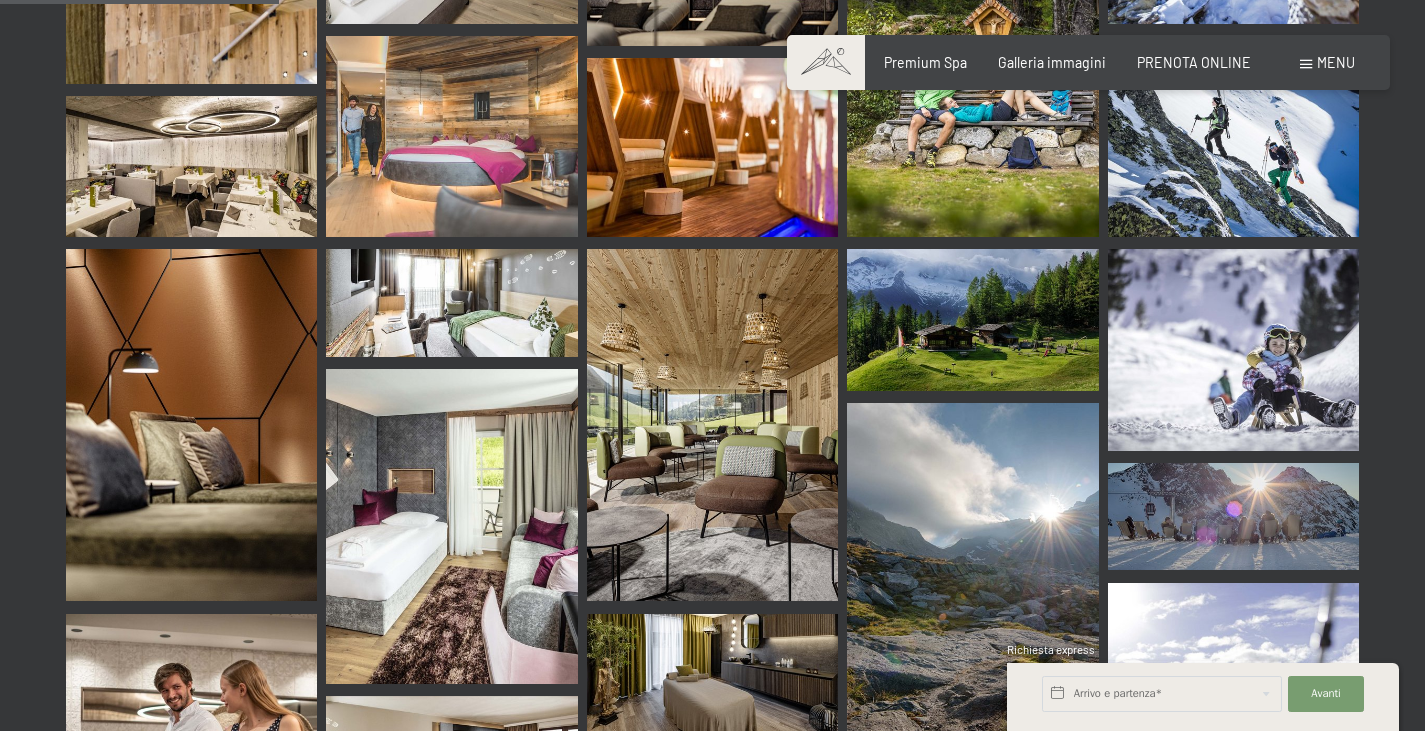 click at bounding box center [191, 166] 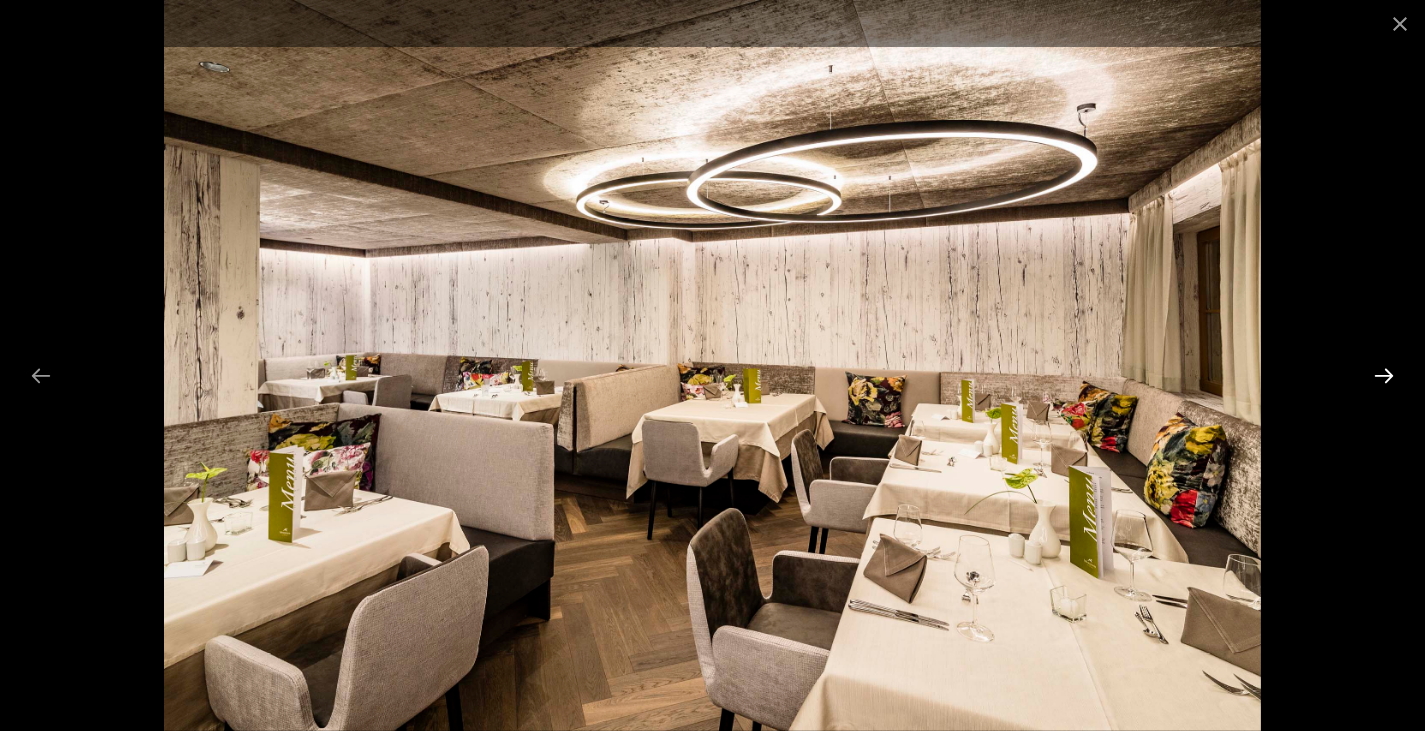 click at bounding box center (1384, 375) 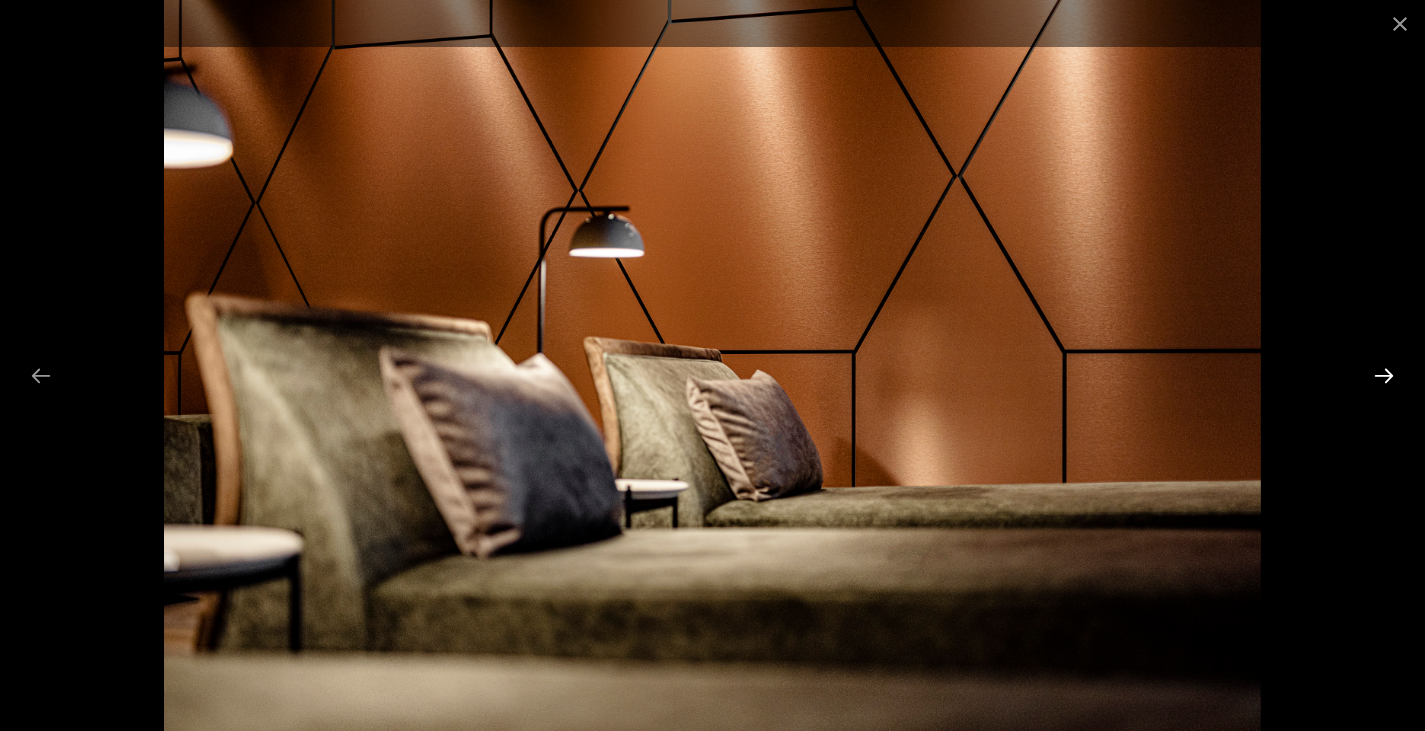 click at bounding box center (1384, 375) 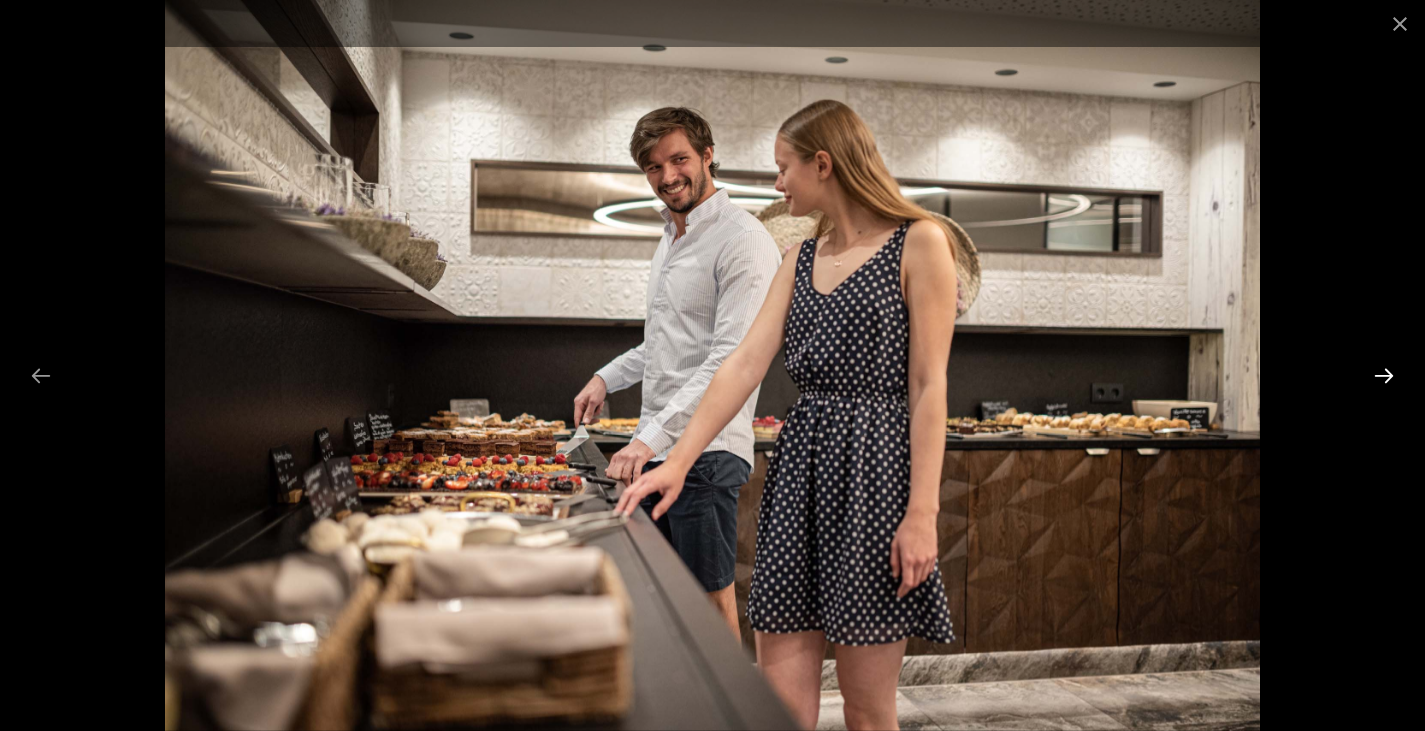 click at bounding box center [1384, 375] 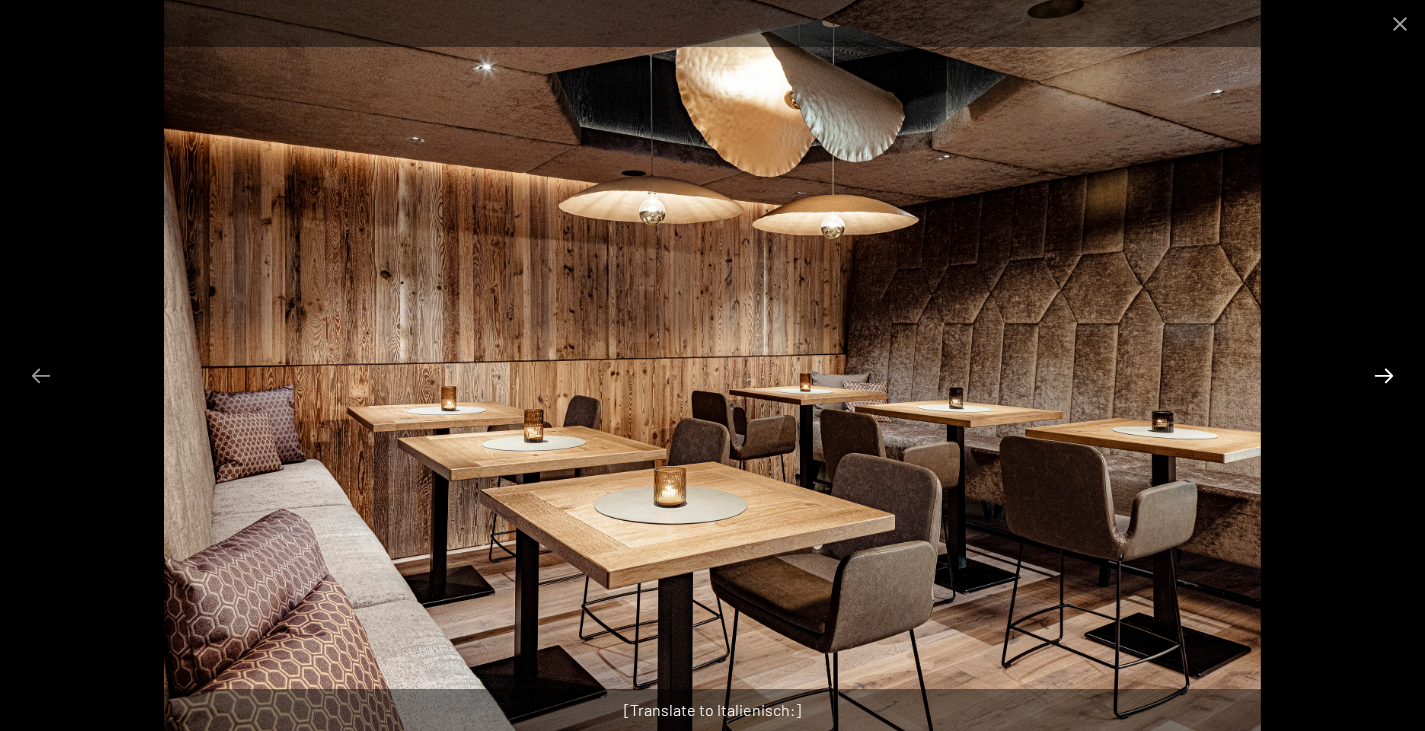 click at bounding box center [1384, 375] 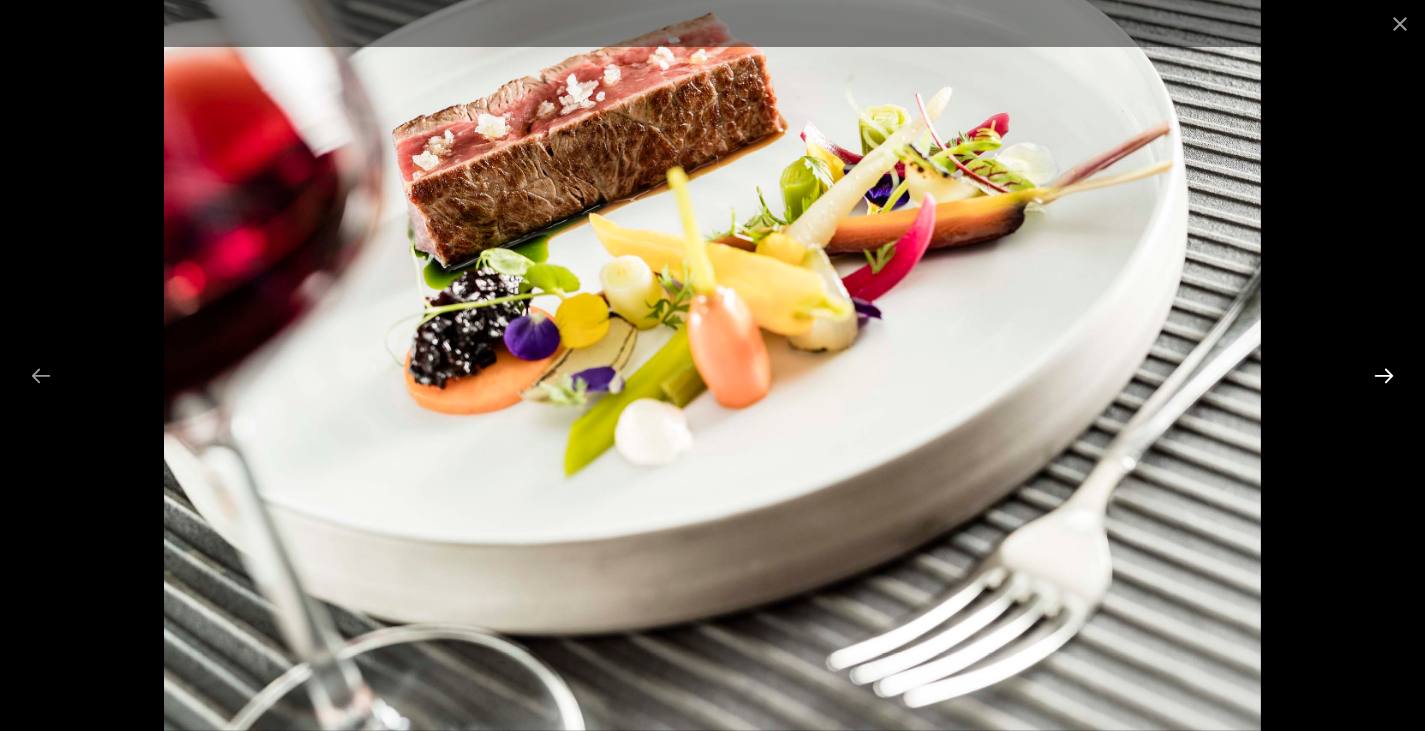 click at bounding box center [1384, 375] 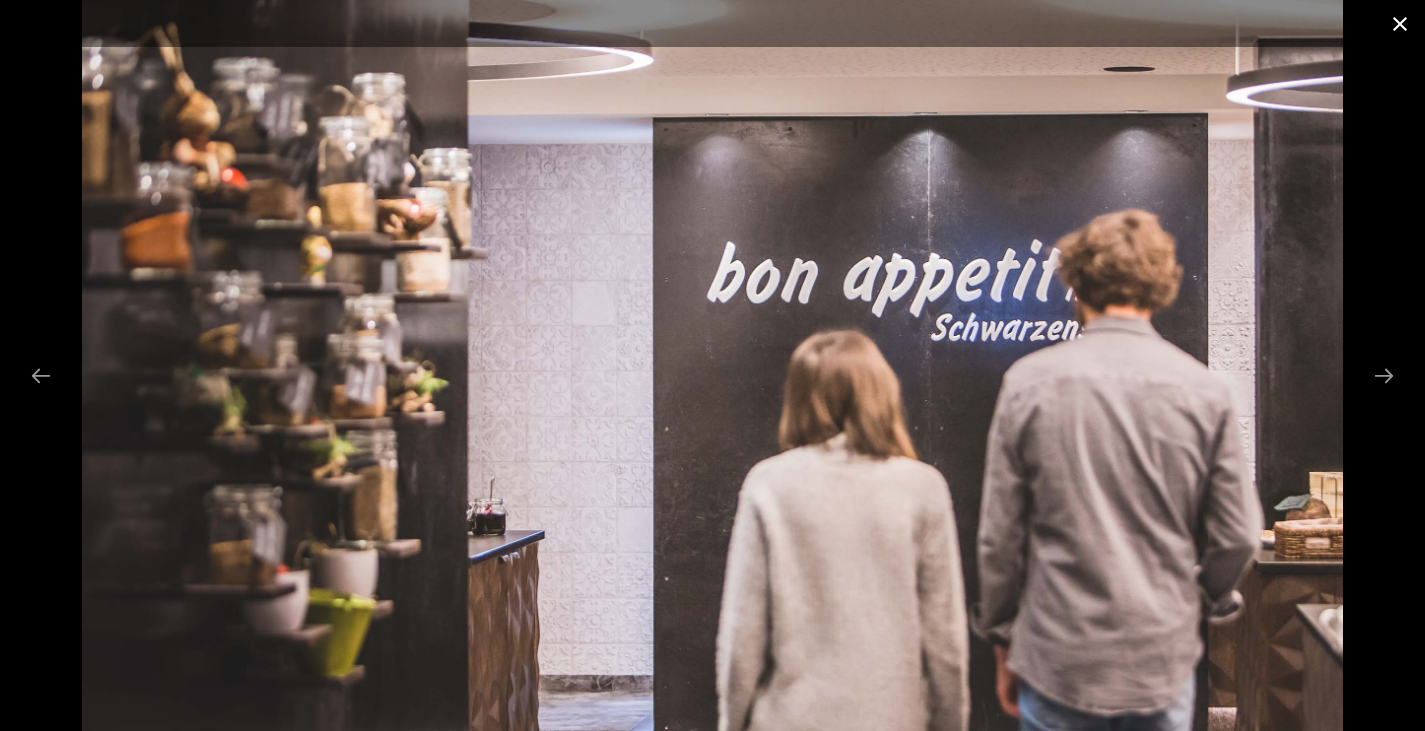 click at bounding box center (1400, 23) 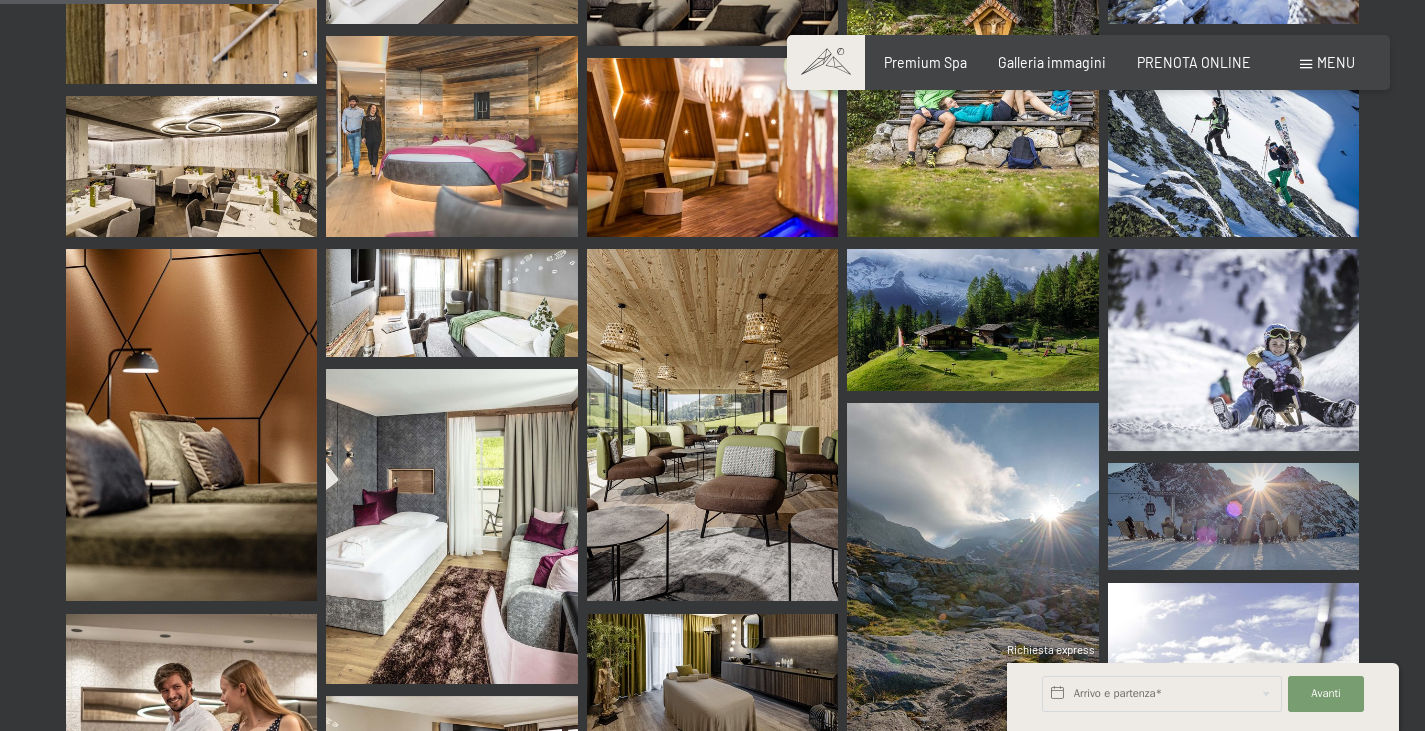 click at bounding box center [712, 425] 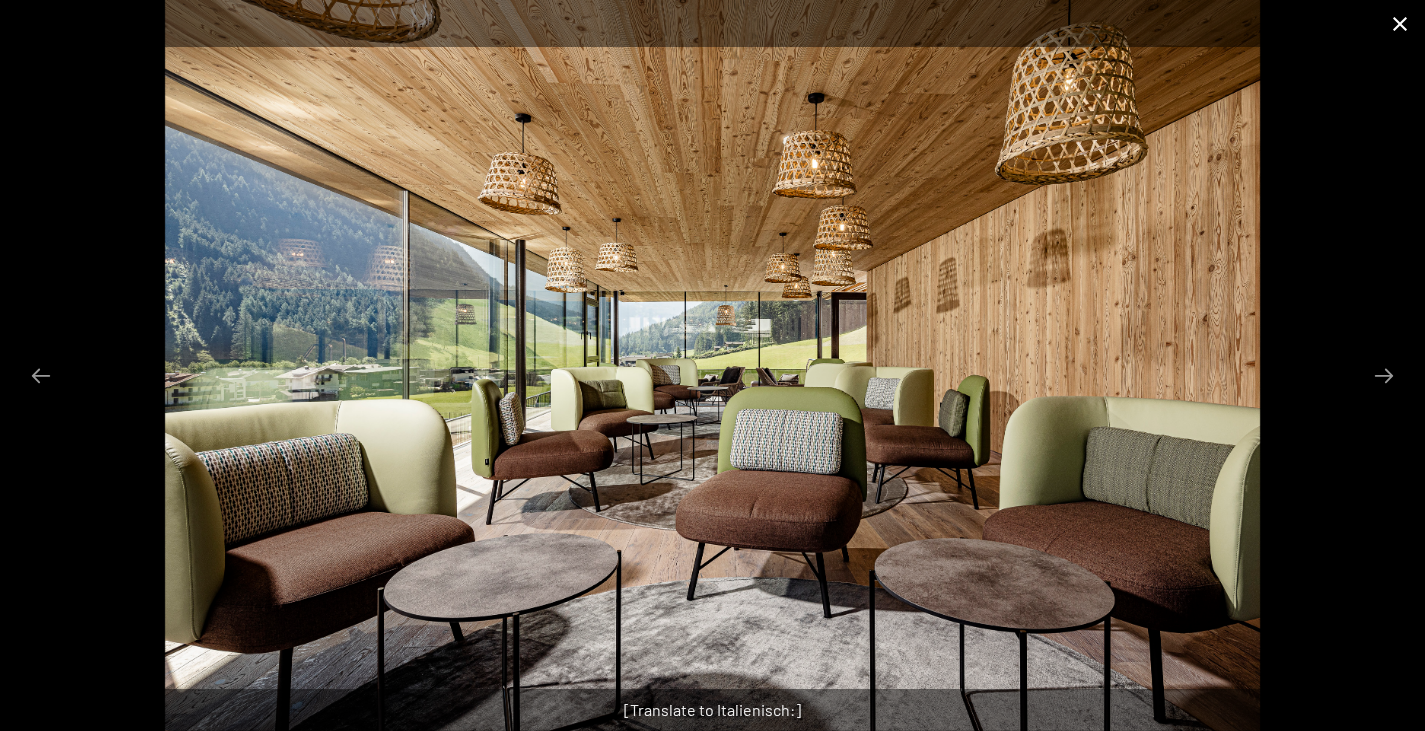 click at bounding box center [1400, 23] 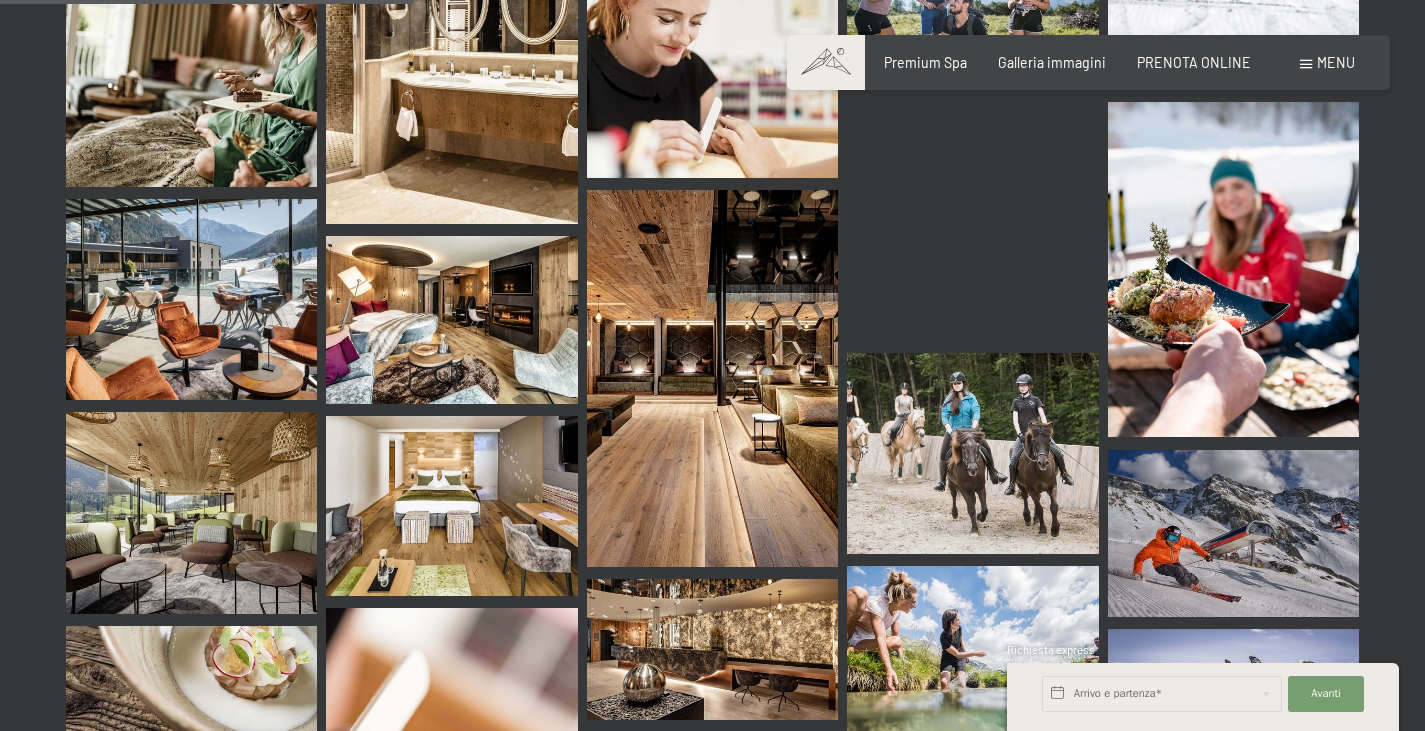 scroll, scrollTop: 5912, scrollLeft: 0, axis: vertical 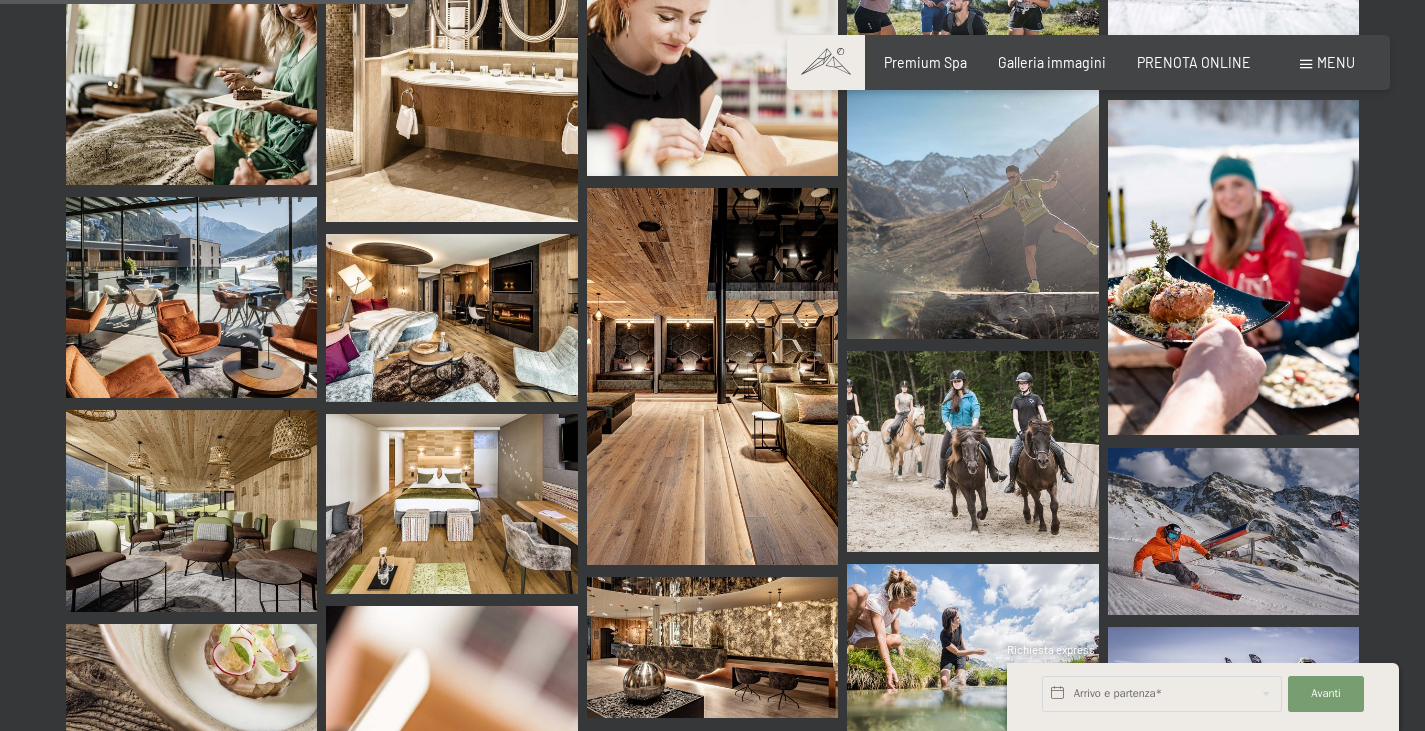 click at bounding box center (191, 297) 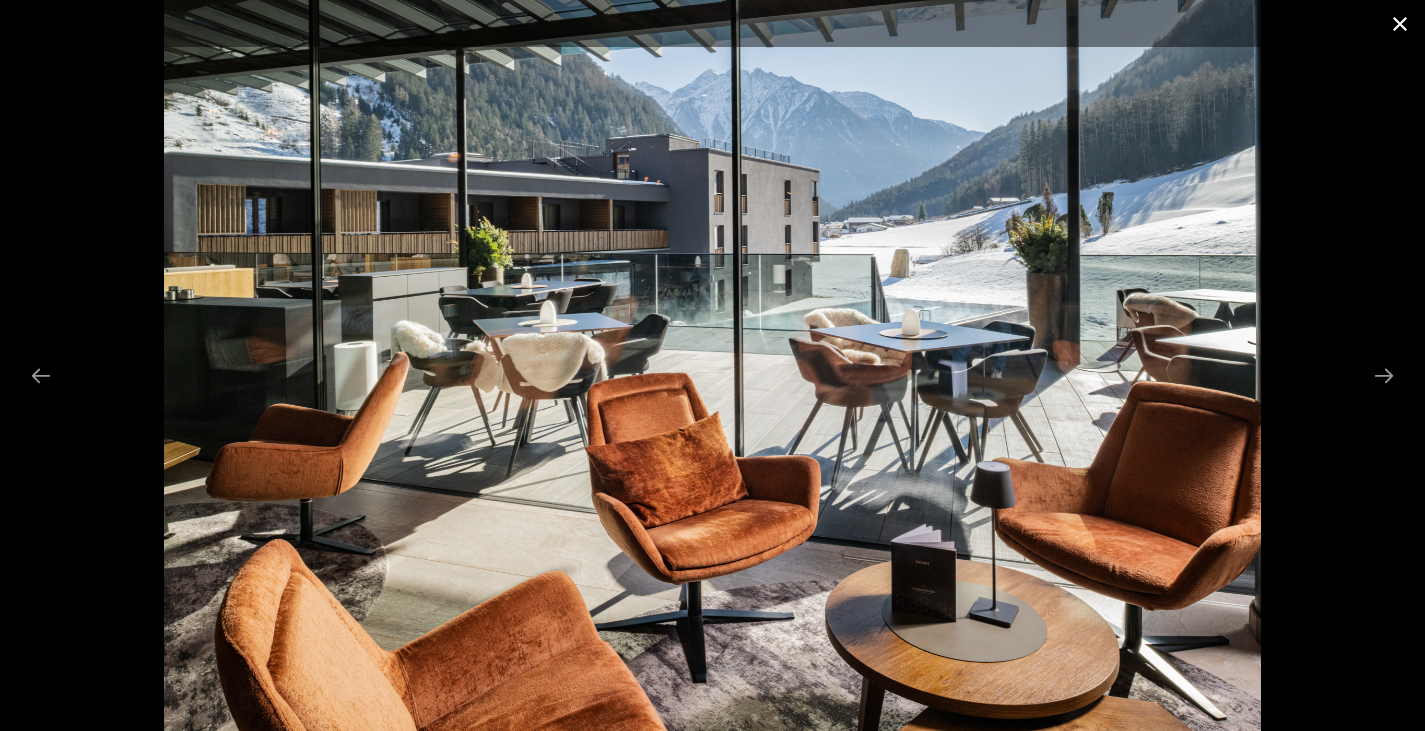 click at bounding box center (1400, 23) 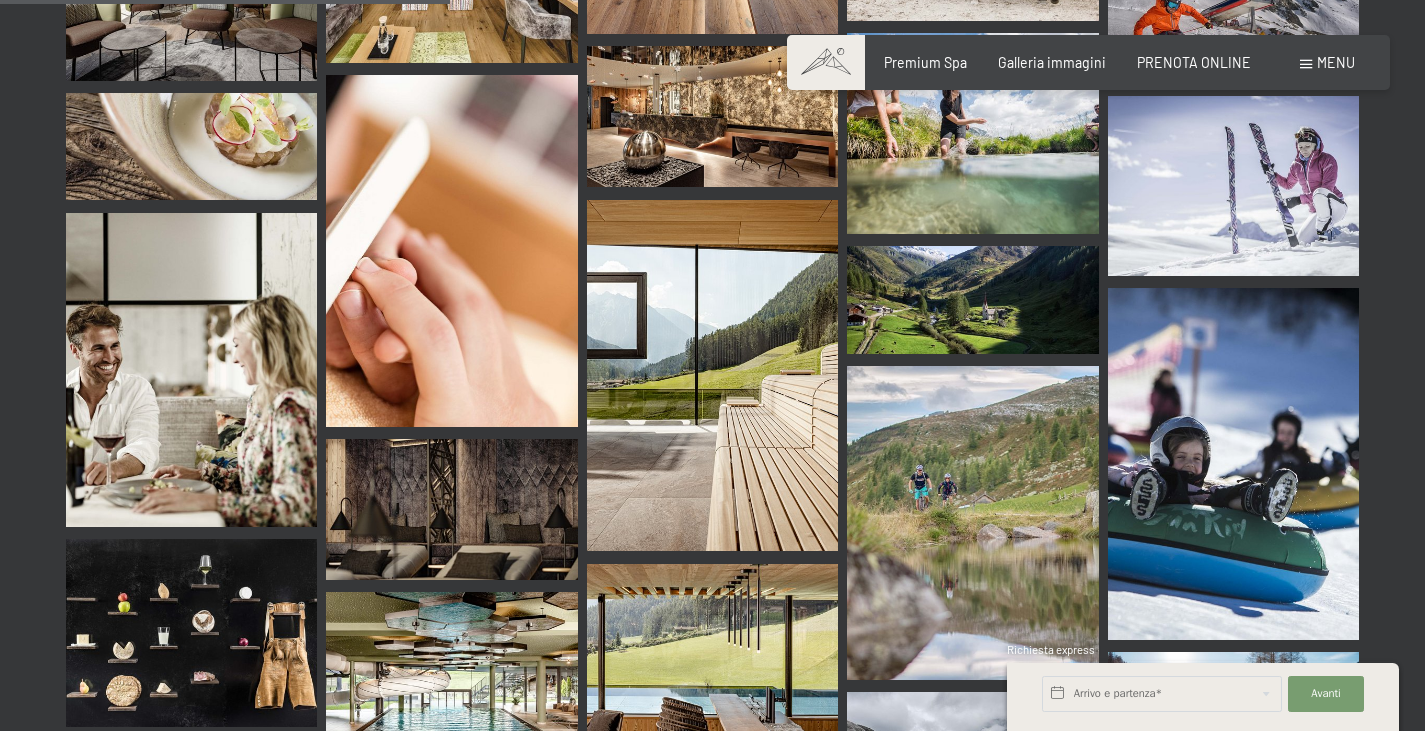 scroll, scrollTop: 6444, scrollLeft: 0, axis: vertical 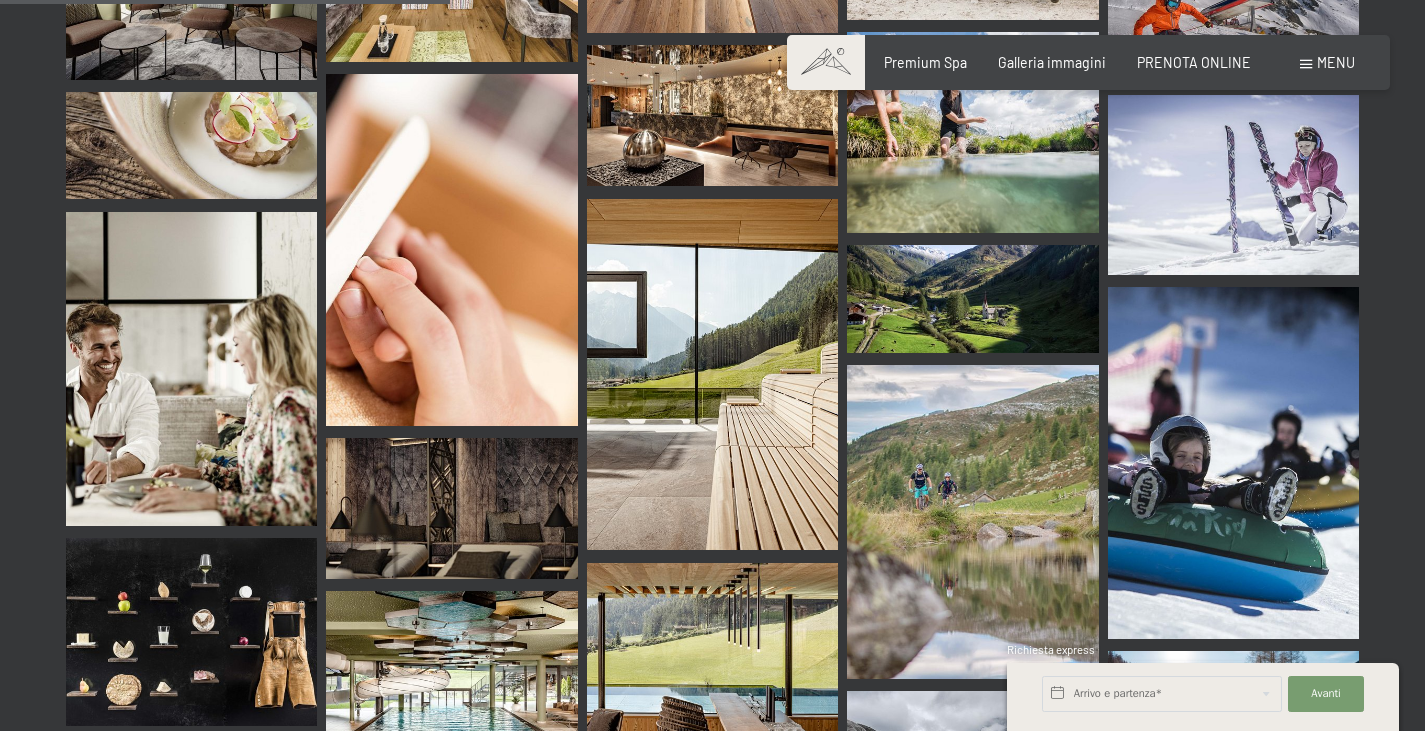 click at bounding box center (712, 115) 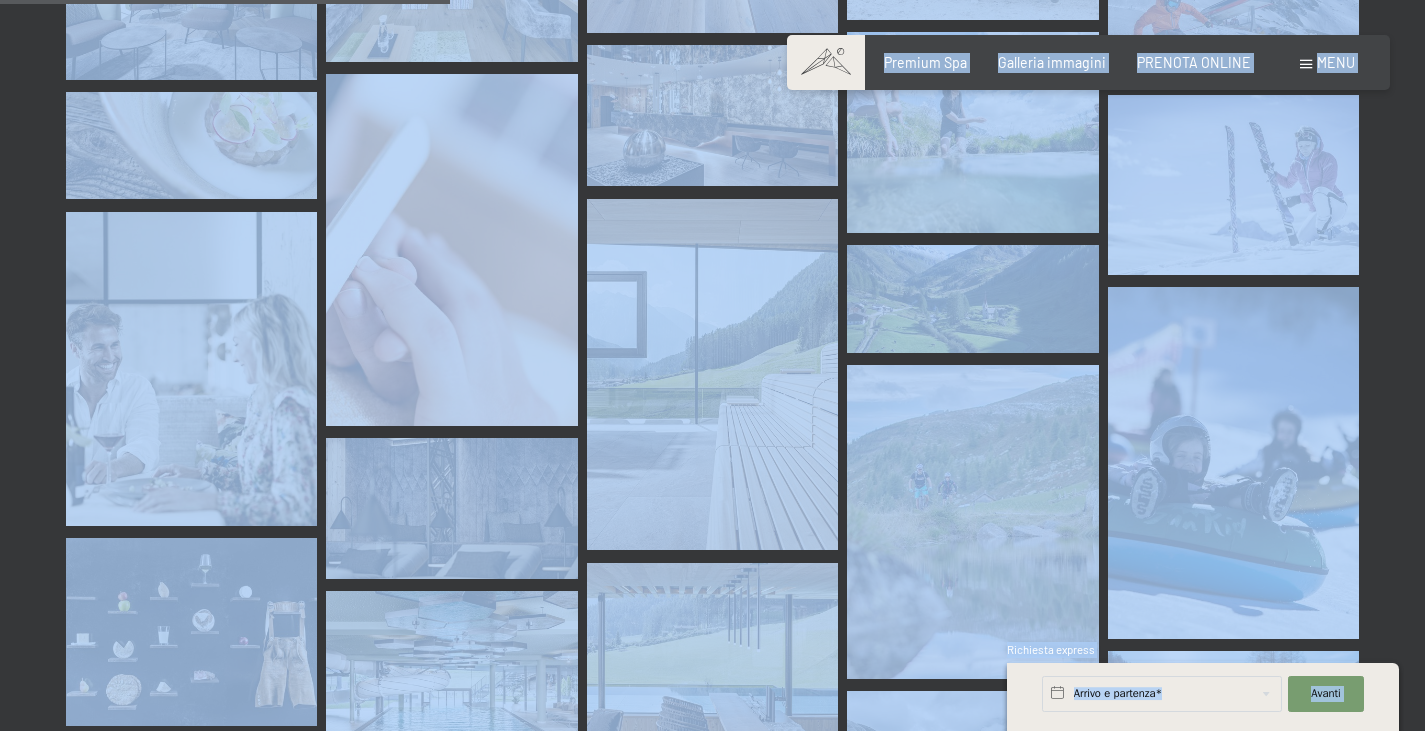 click at bounding box center (712, 115) 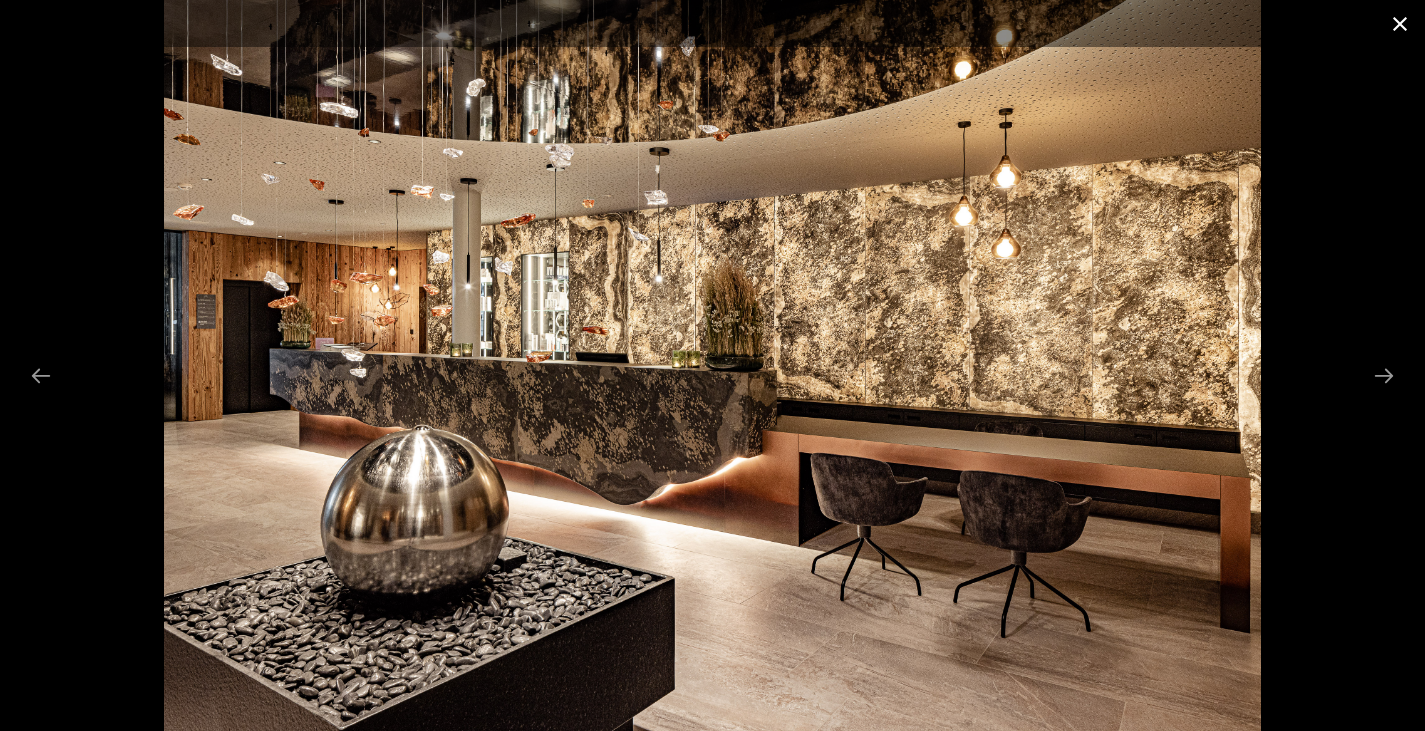 click at bounding box center [1400, 23] 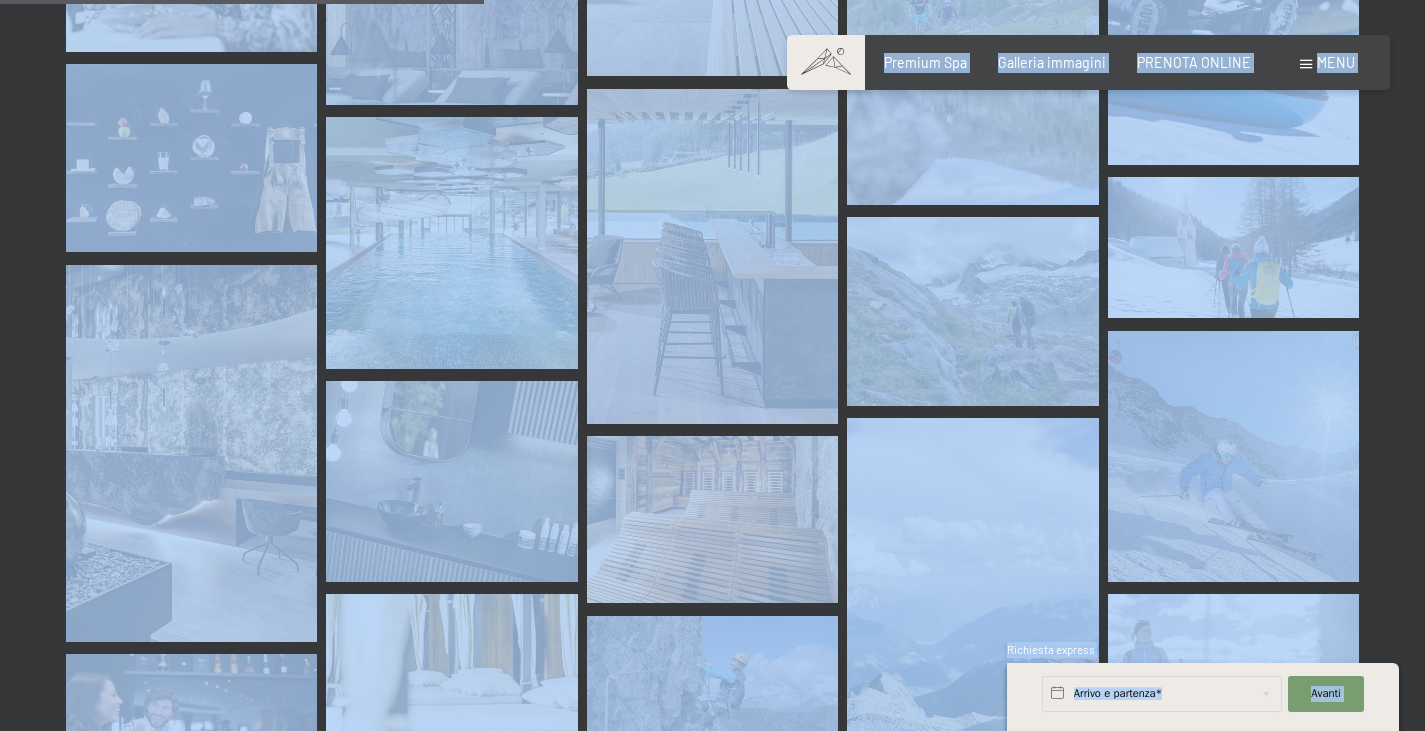 scroll, scrollTop: 6920, scrollLeft: 0, axis: vertical 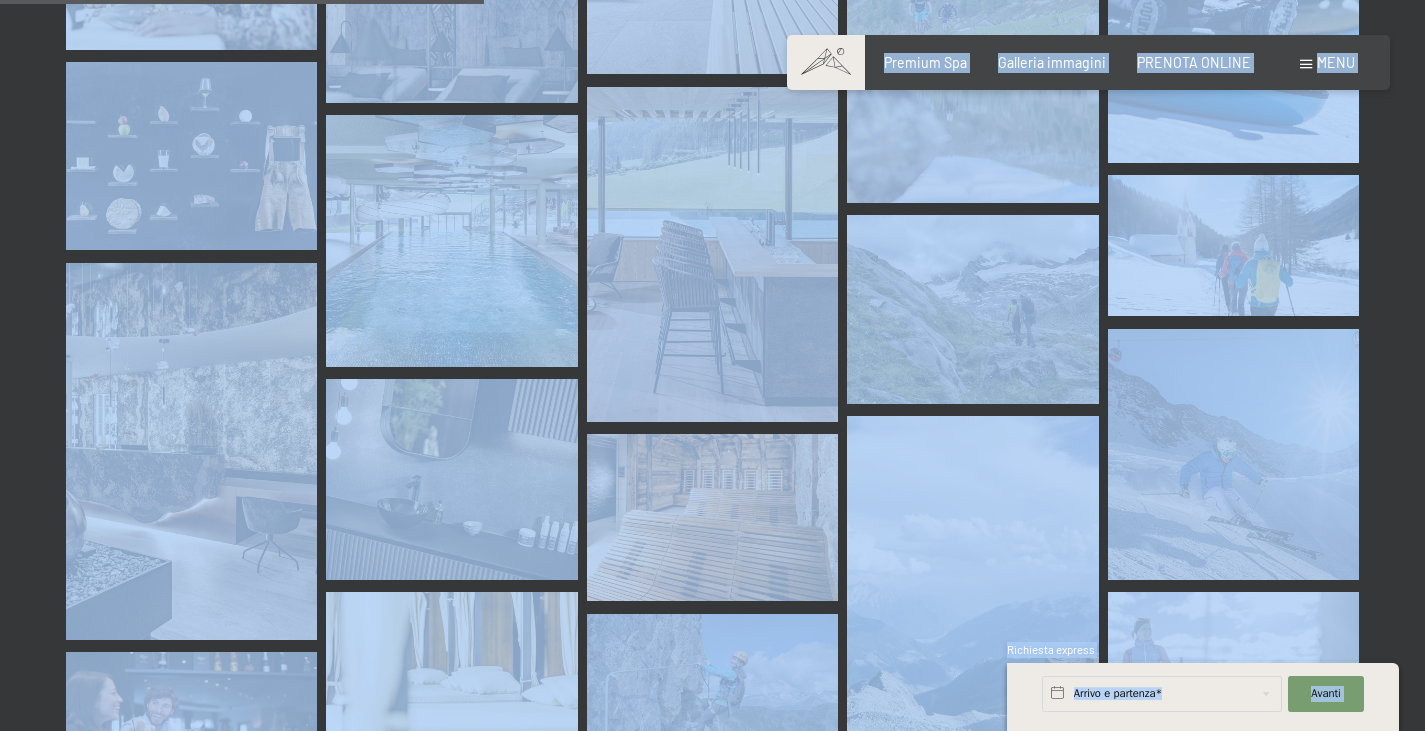 click at bounding box center [451, 240] 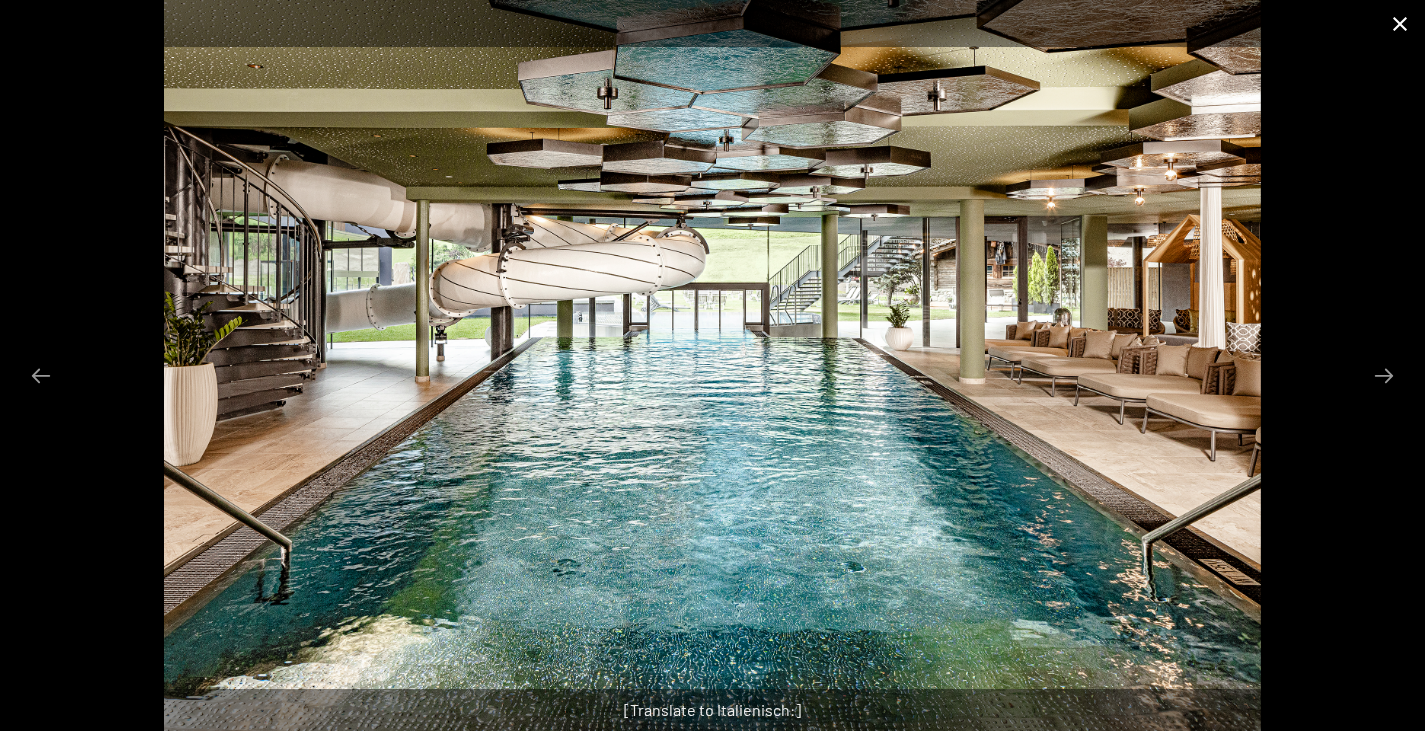 click at bounding box center (1400, 23) 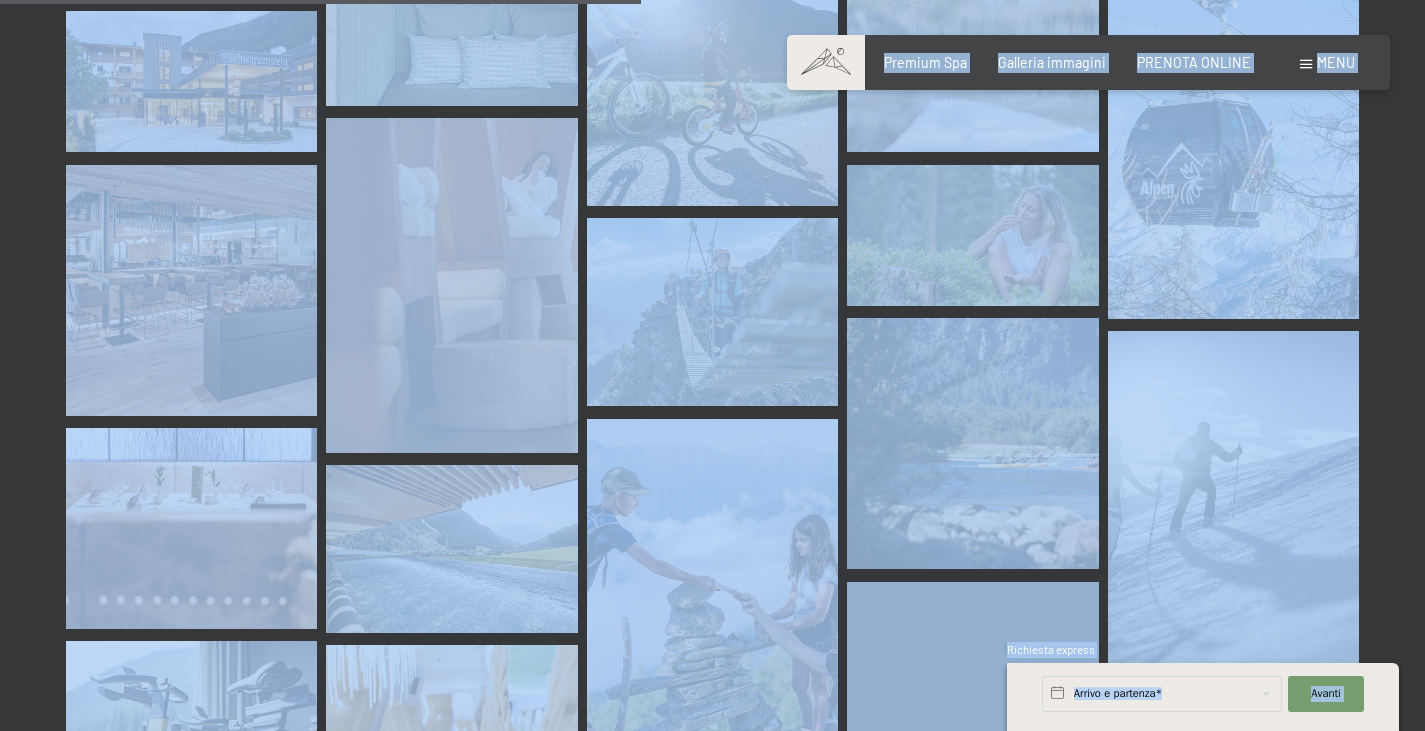 scroll, scrollTop: 9162, scrollLeft: 0, axis: vertical 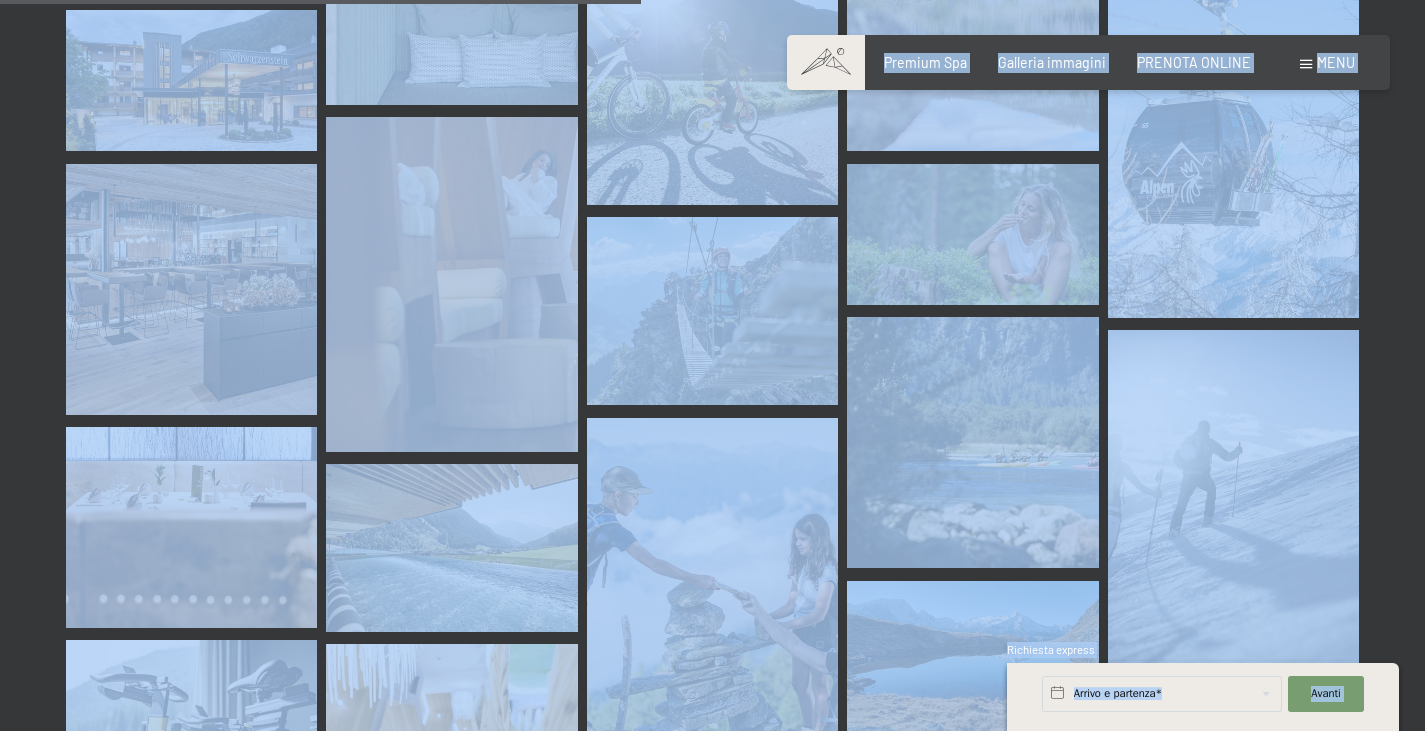 click at bounding box center [191, 289] 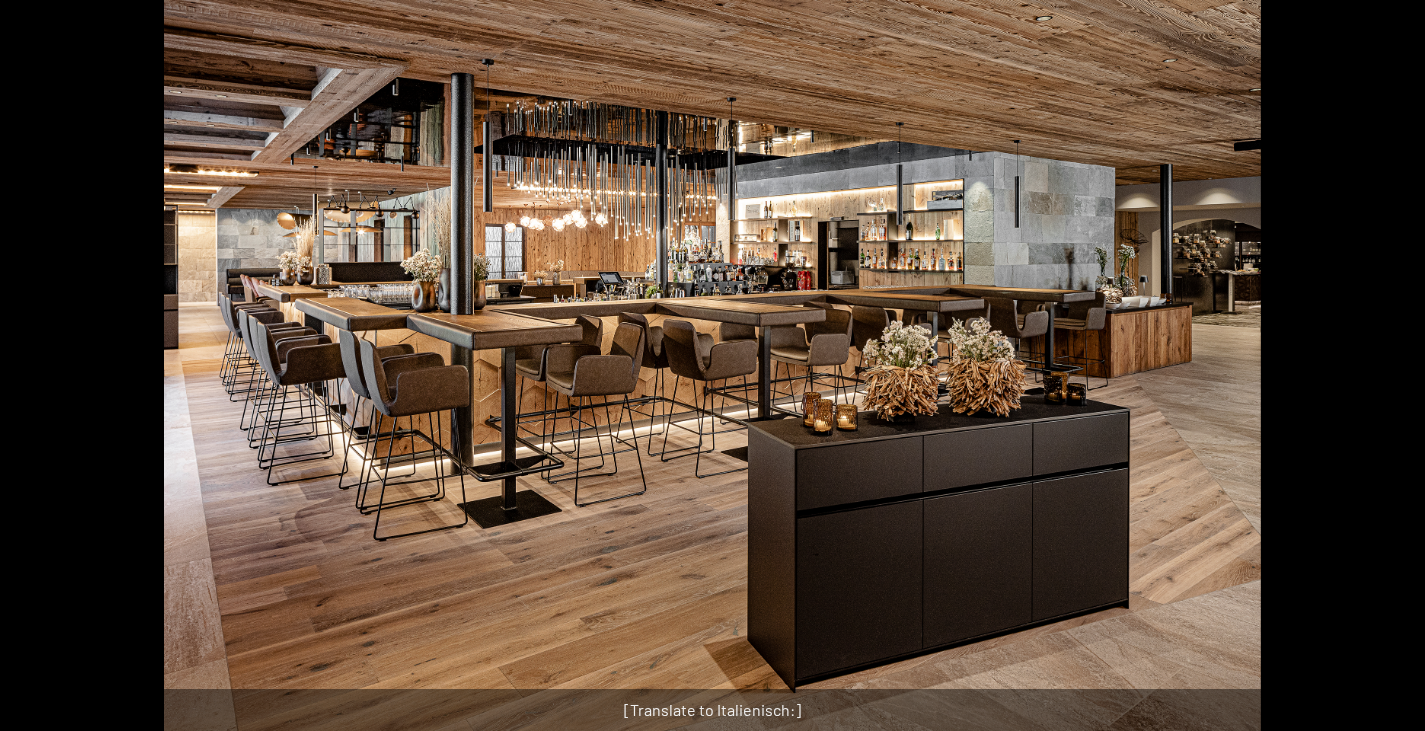 click at bounding box center [1400, 13] 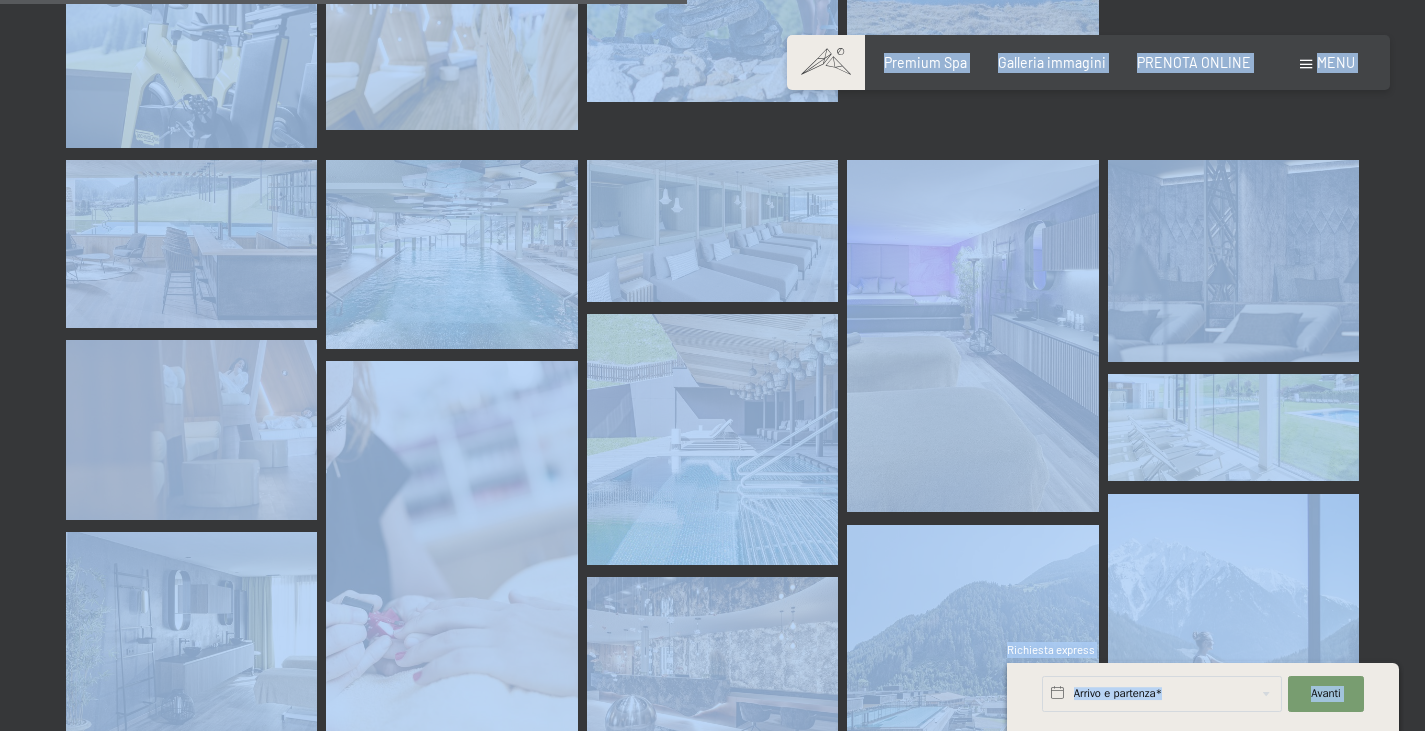 scroll, scrollTop: 9828, scrollLeft: 0, axis: vertical 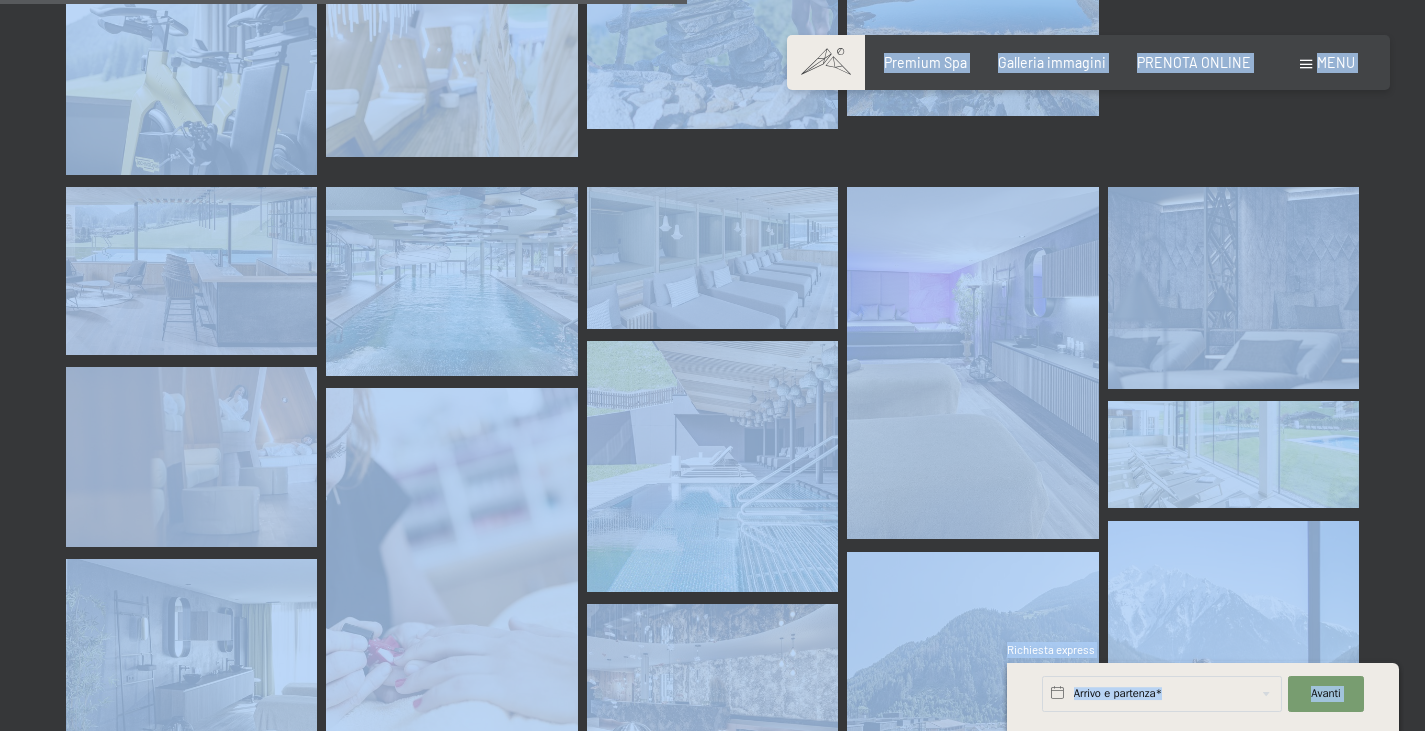 click at bounding box center (191, 271) 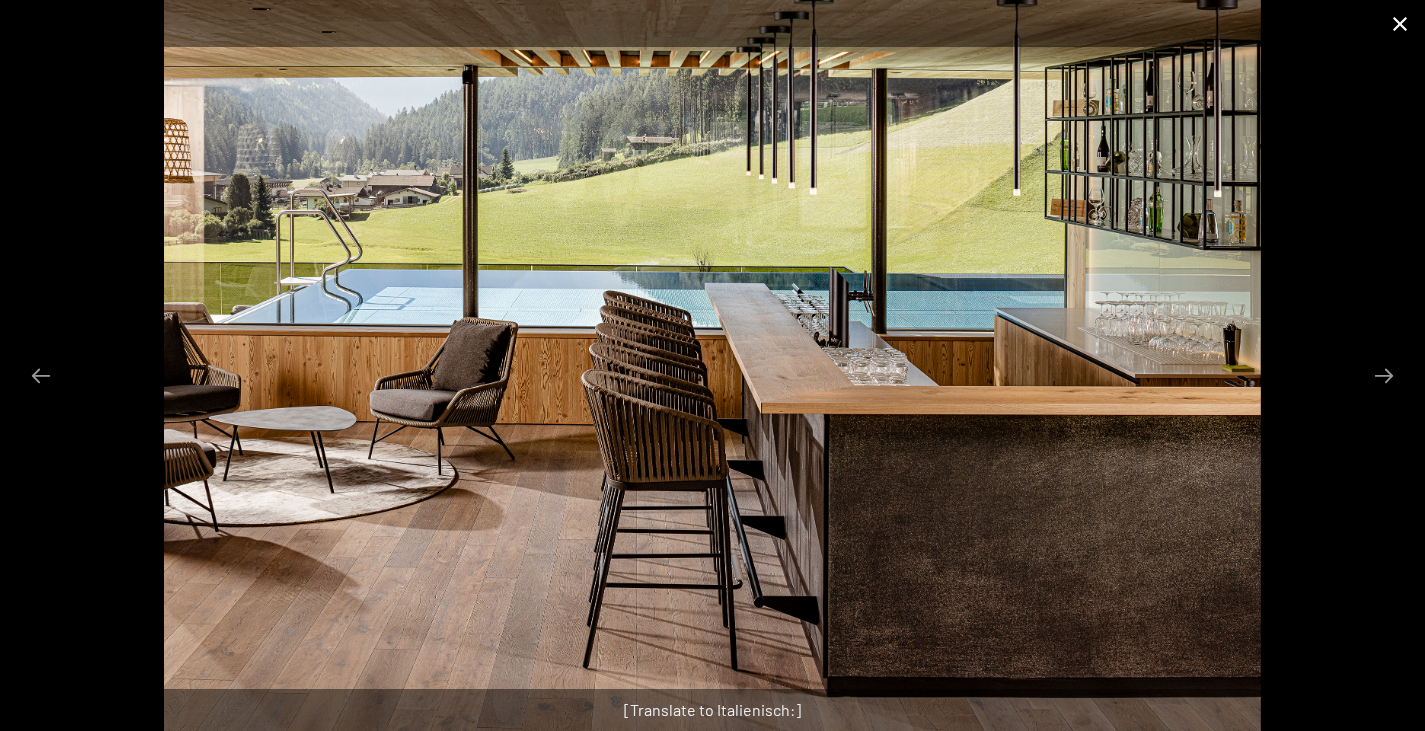 click at bounding box center (1400, 23) 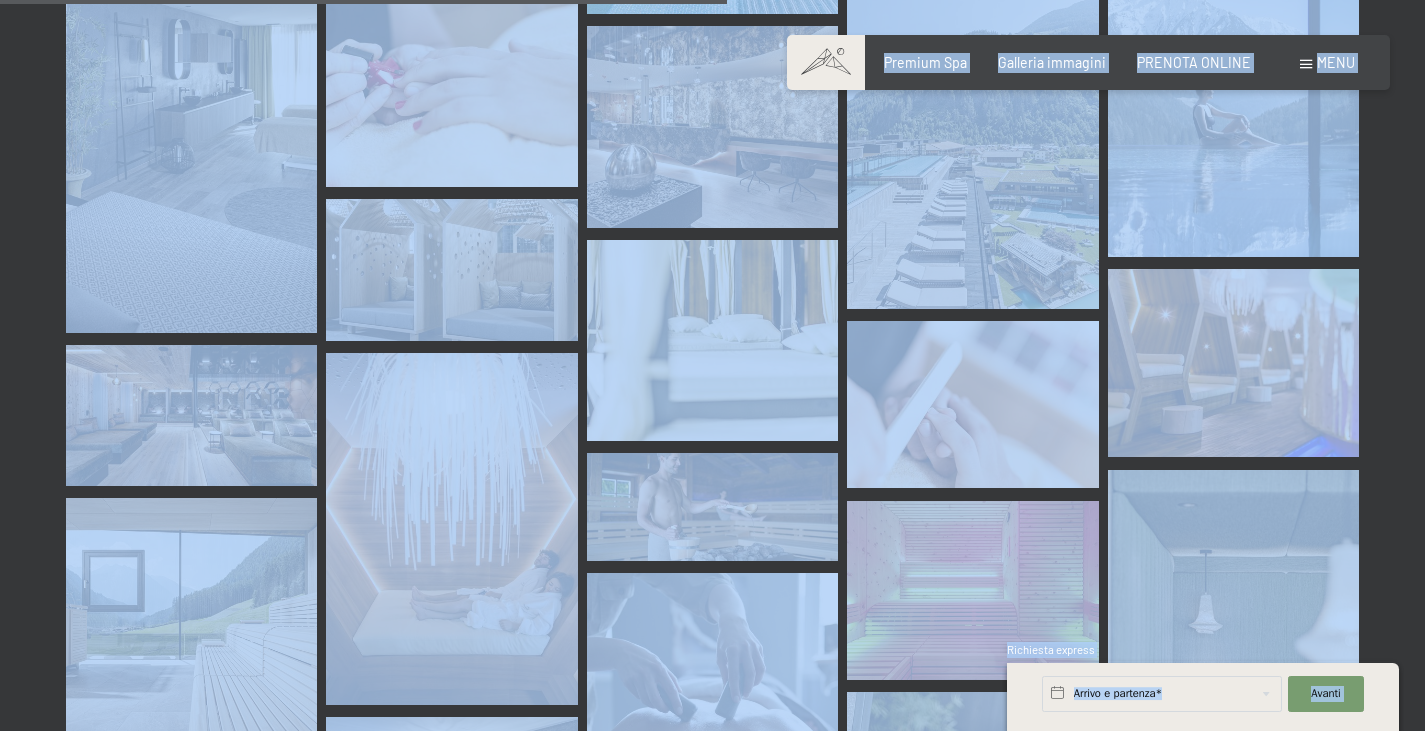 scroll, scrollTop: 10408, scrollLeft: 0, axis: vertical 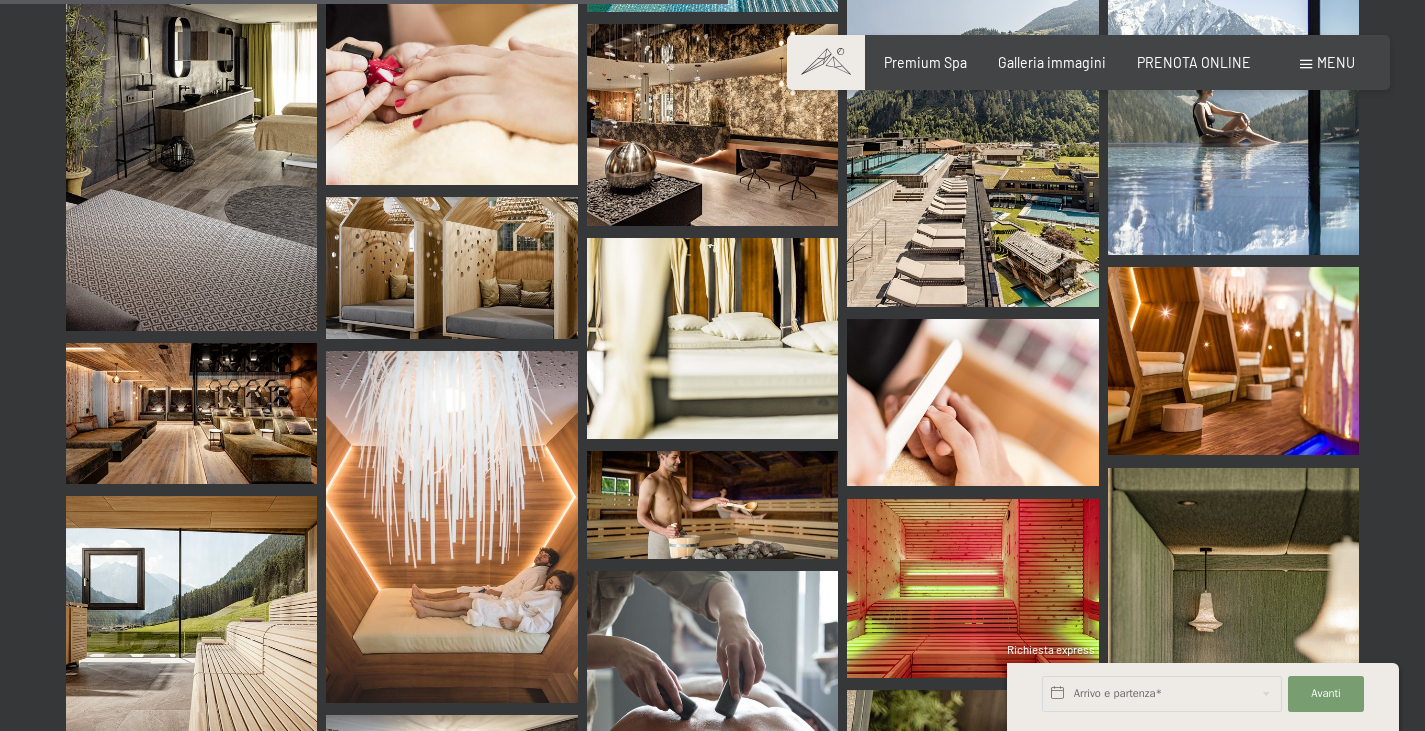 click at bounding box center (712, 702) 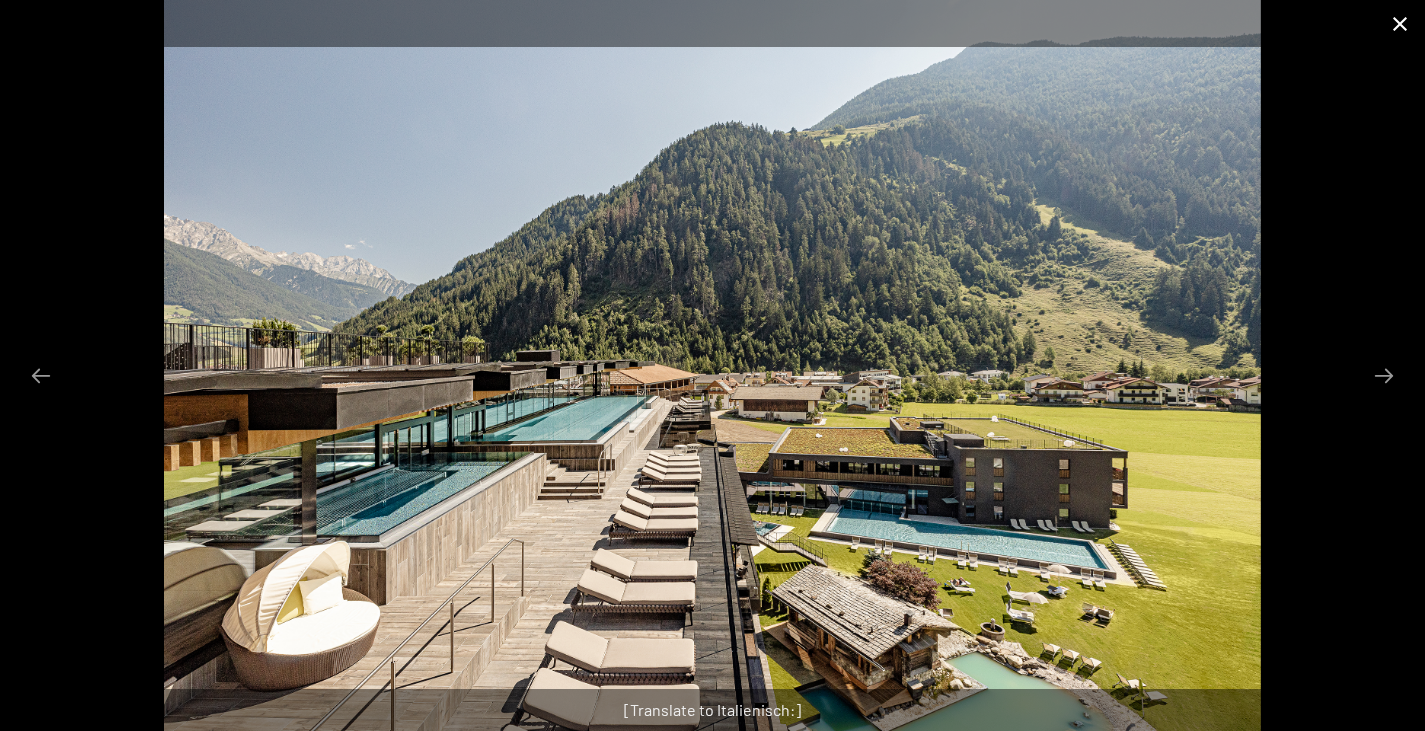 click at bounding box center (1400, 23) 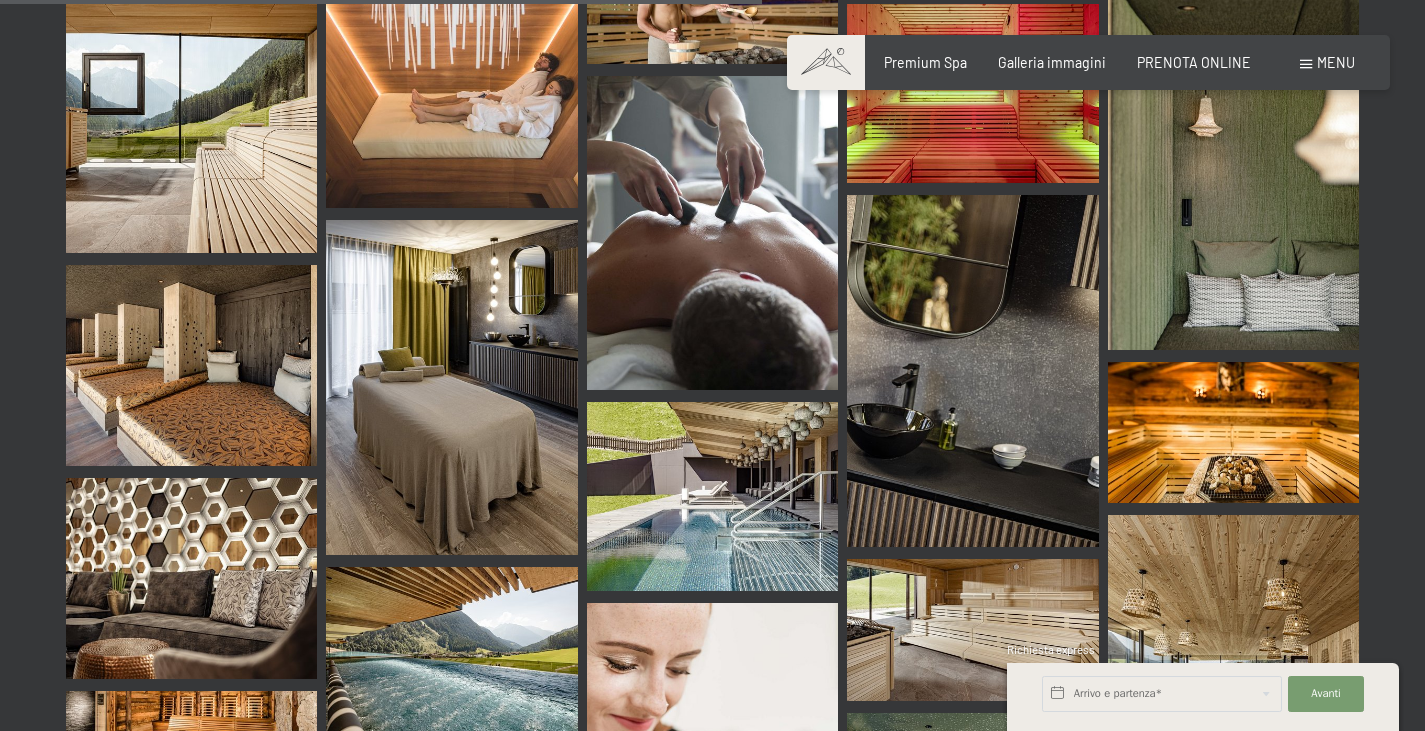 scroll, scrollTop: 10914, scrollLeft: 0, axis: vertical 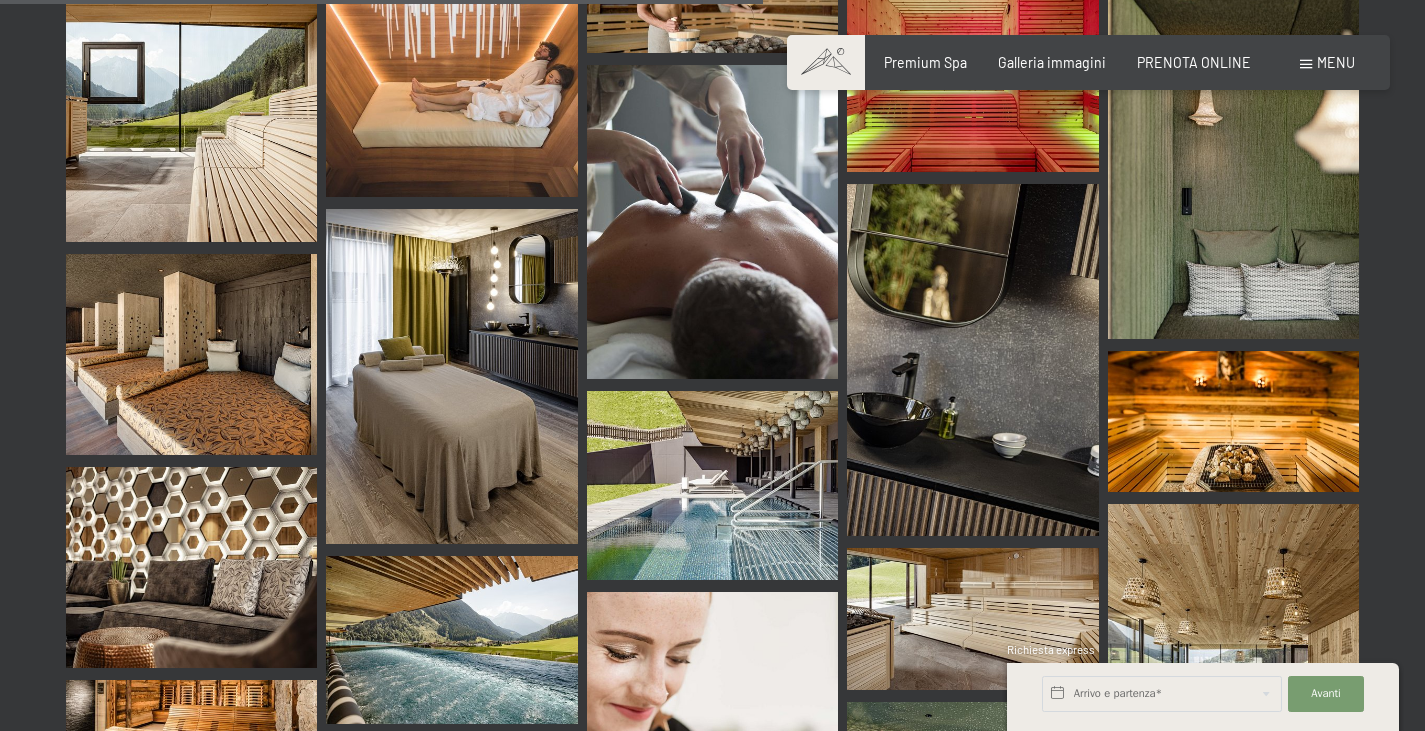 click at bounding box center (712, 485) 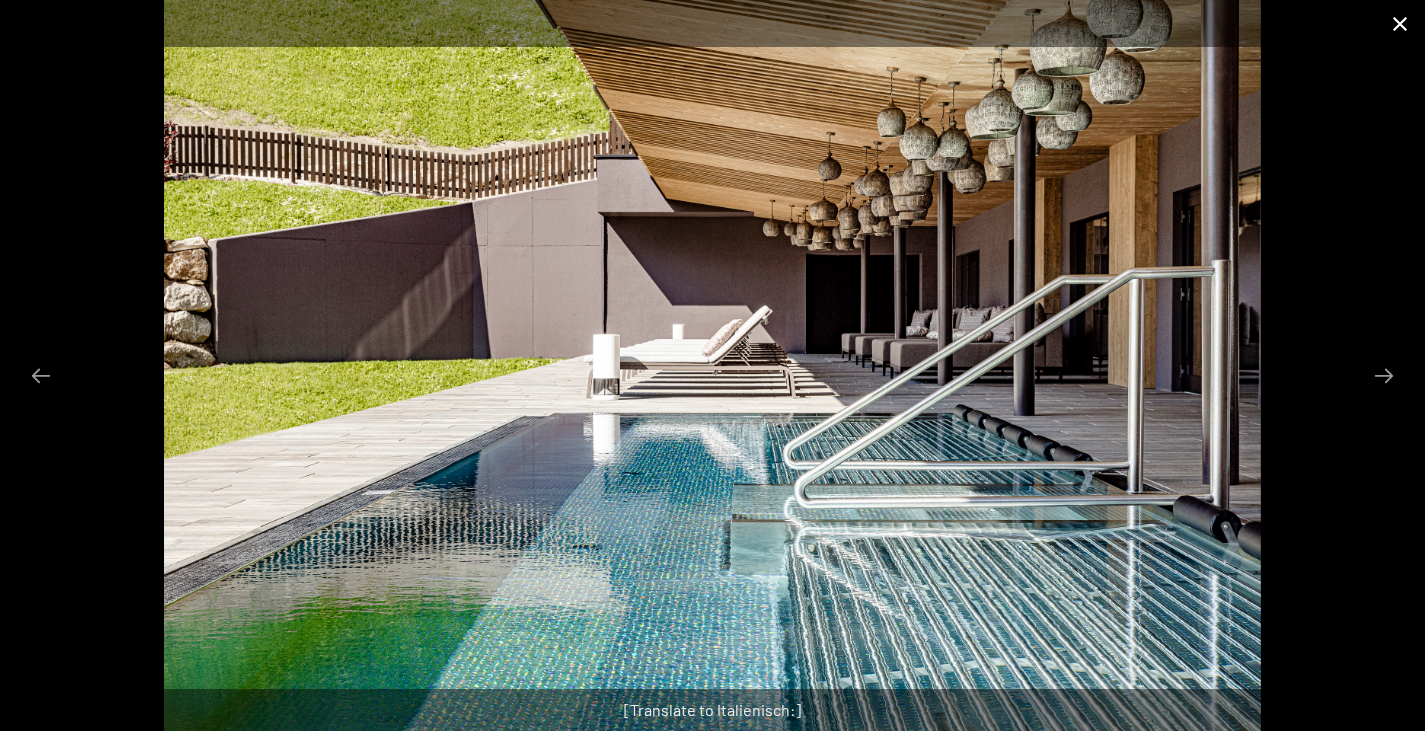 click at bounding box center (1400, 23) 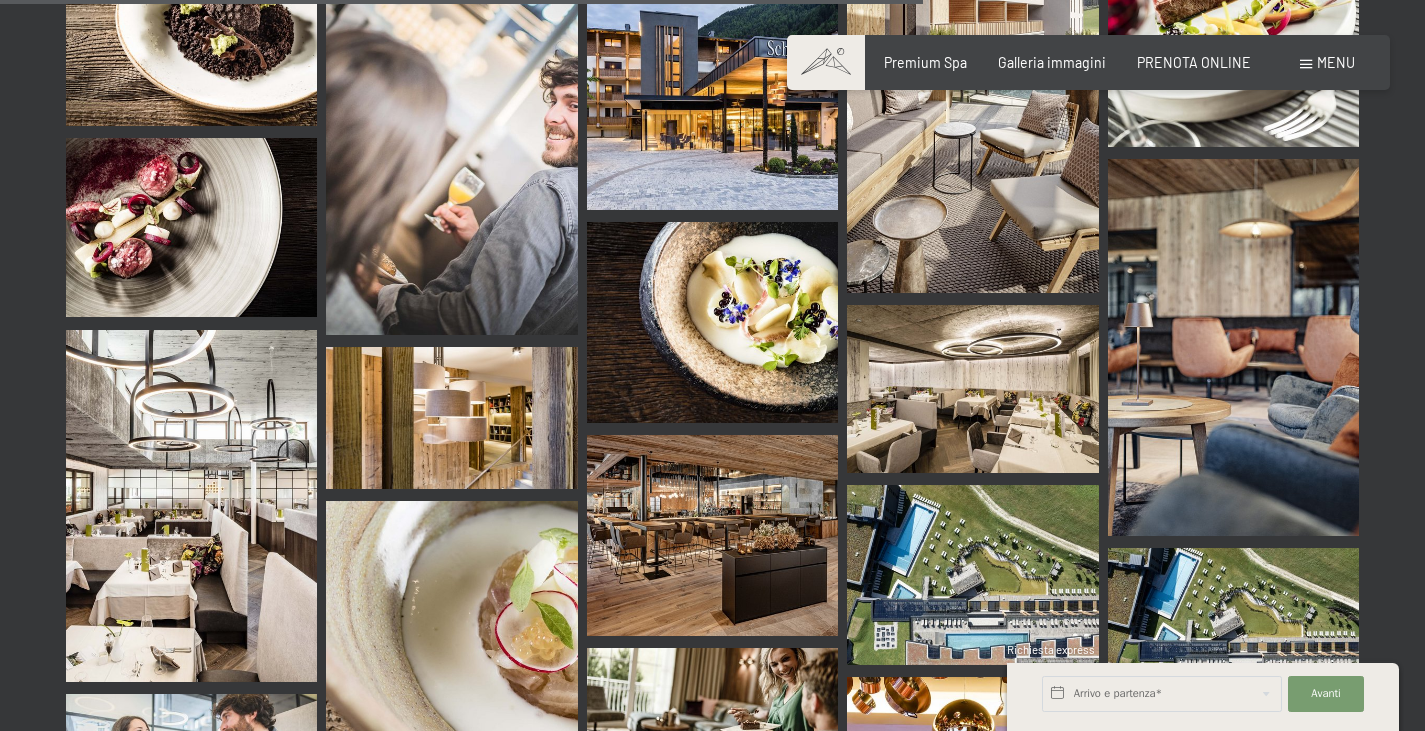 scroll, scrollTop: 13198, scrollLeft: 0, axis: vertical 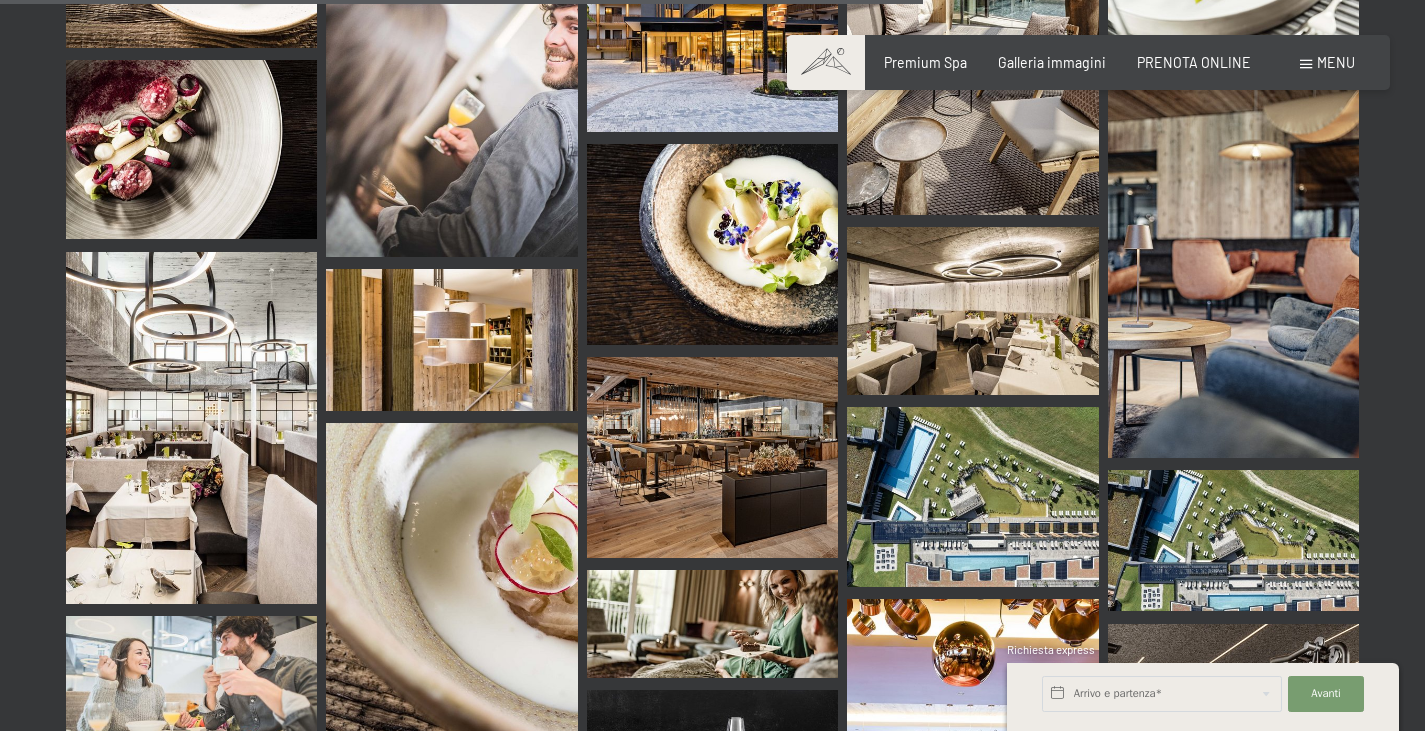 click at bounding box center [191, 428] 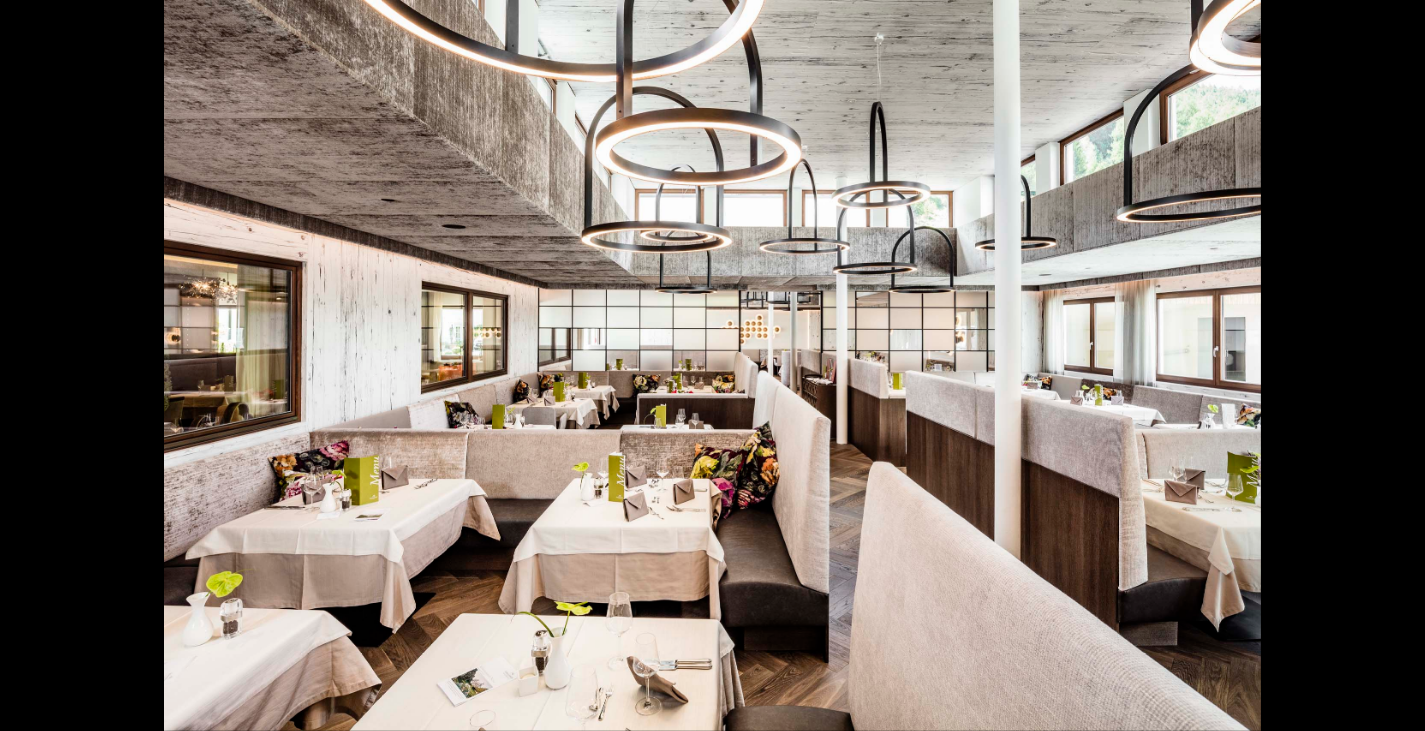 click at bounding box center [1400, 13] 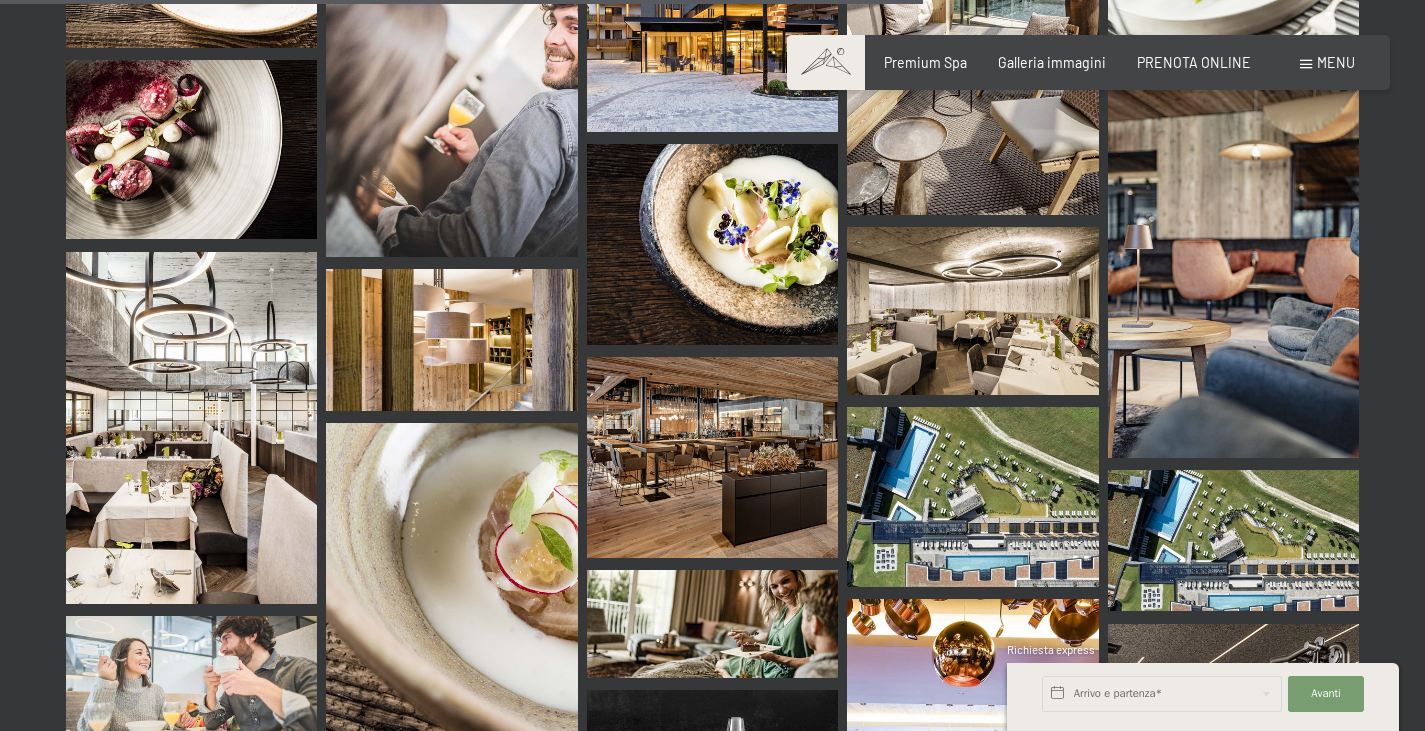 click at bounding box center (972, 311) 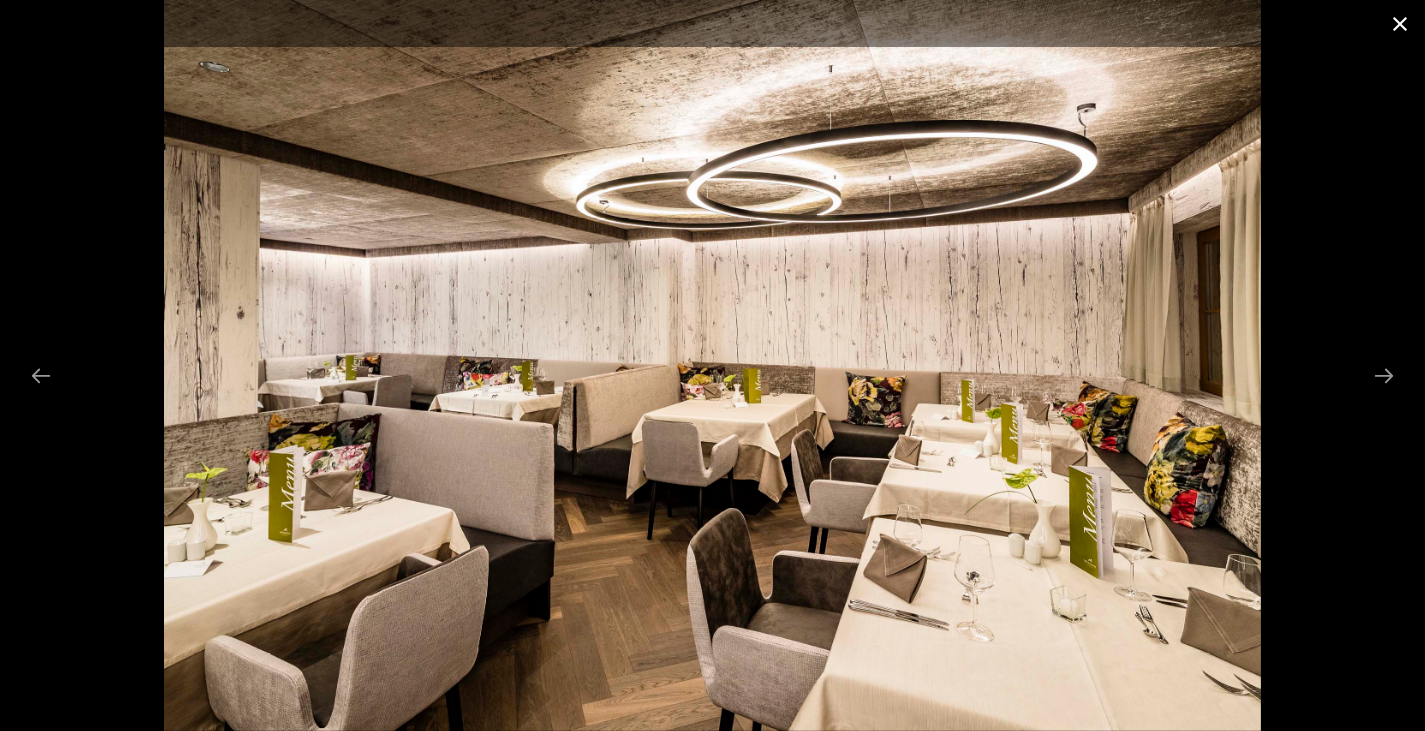 click at bounding box center (1400, 23) 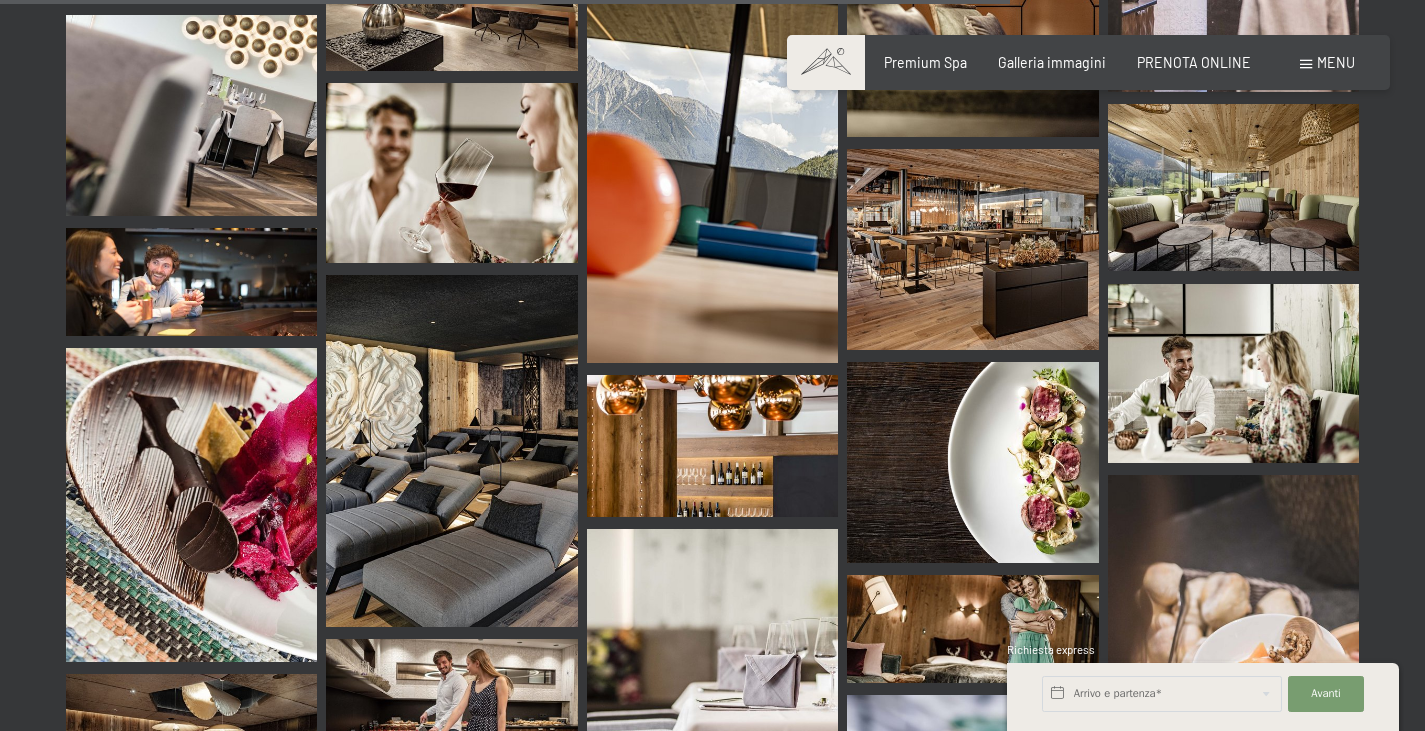 scroll, scrollTop: 14446, scrollLeft: 0, axis: vertical 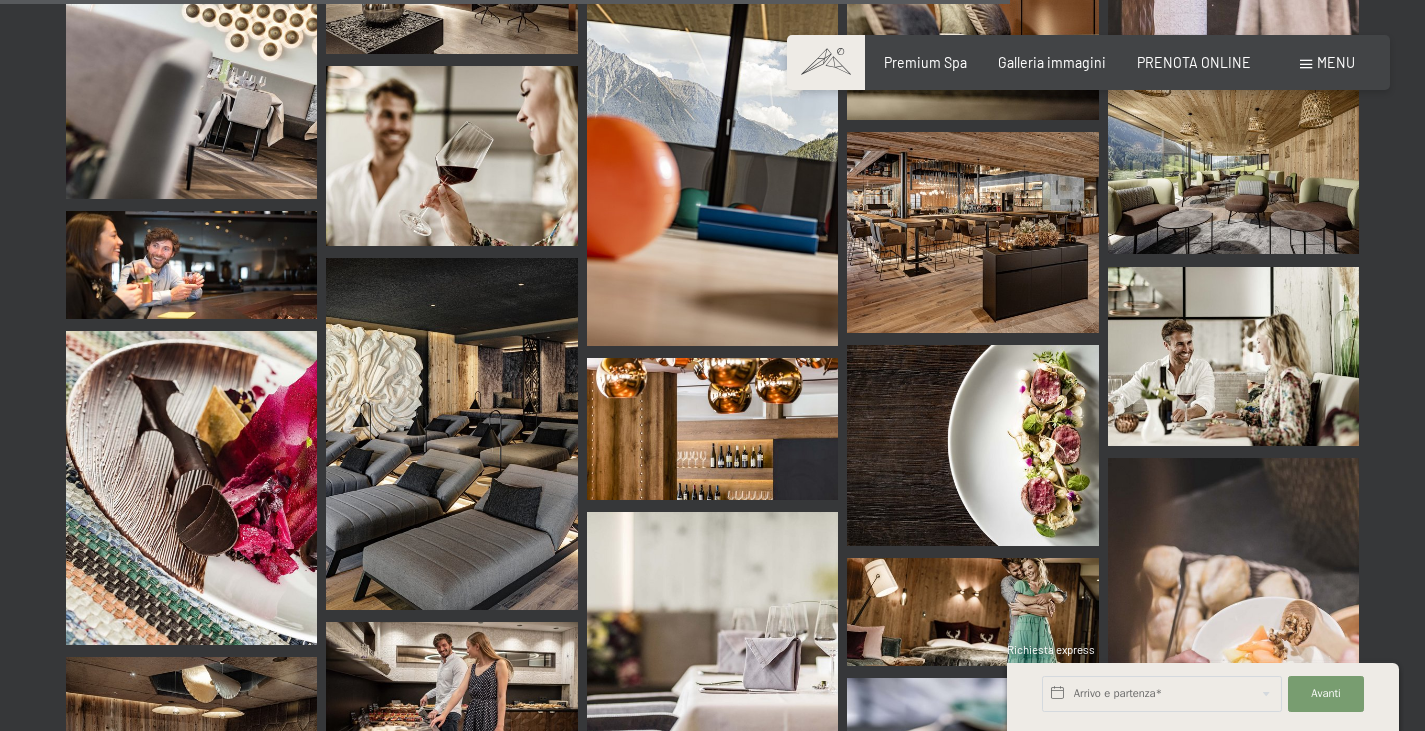 click at bounding box center [191, 98] 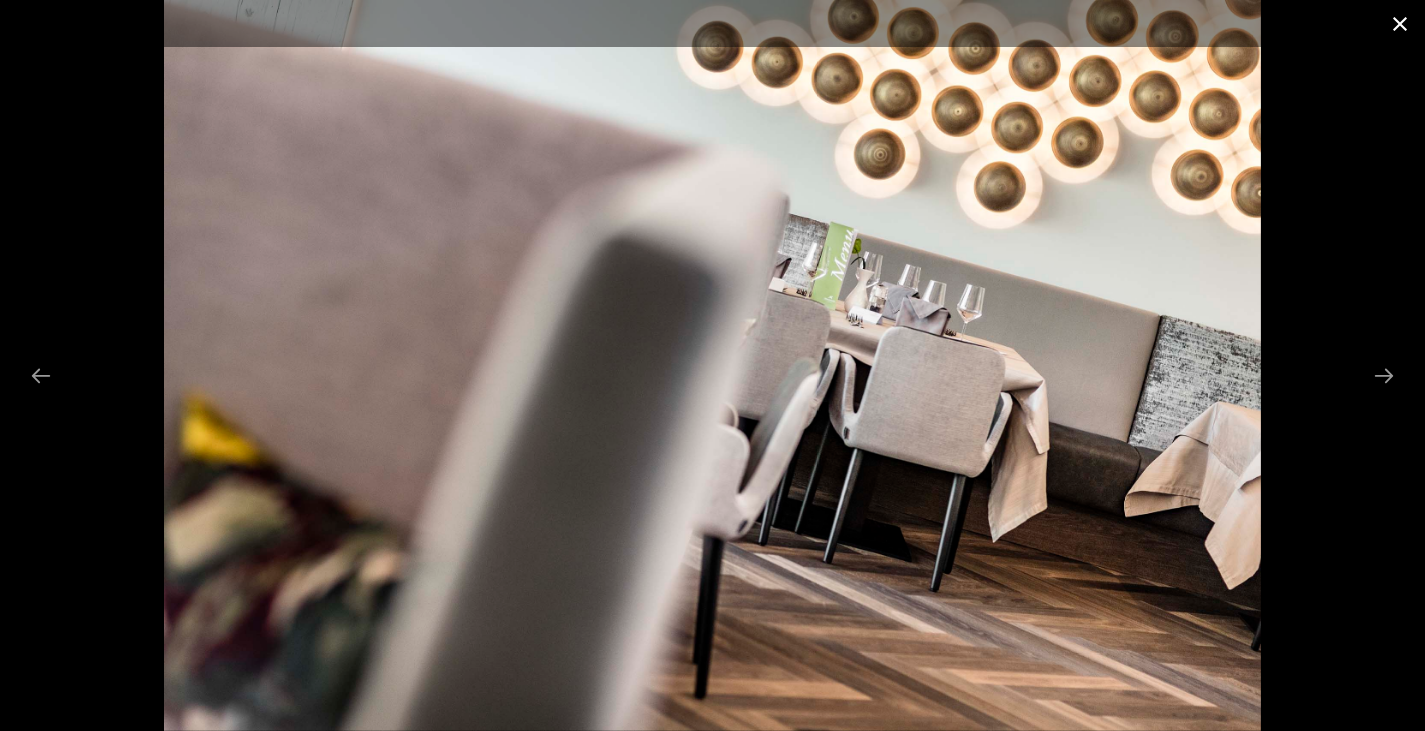 click at bounding box center (1400, 23) 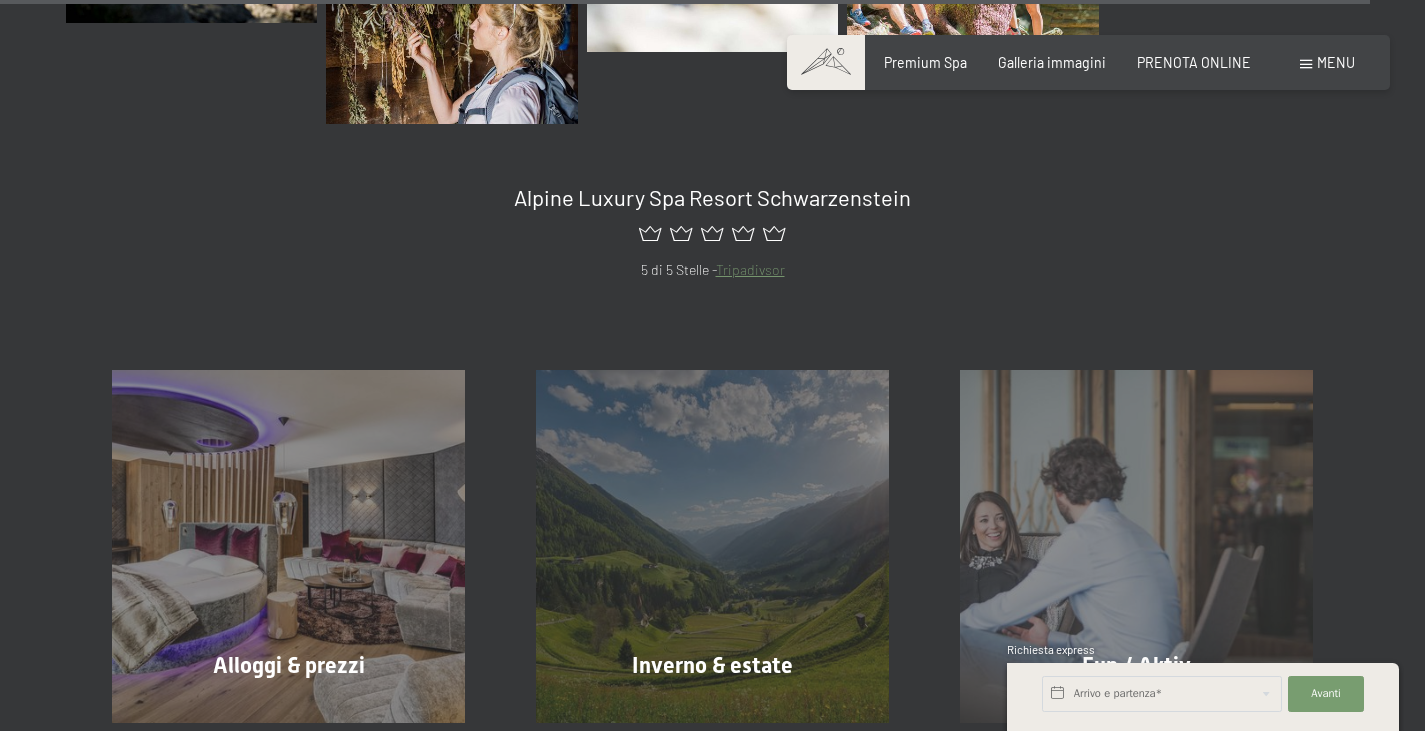 scroll, scrollTop: 19677, scrollLeft: 0, axis: vertical 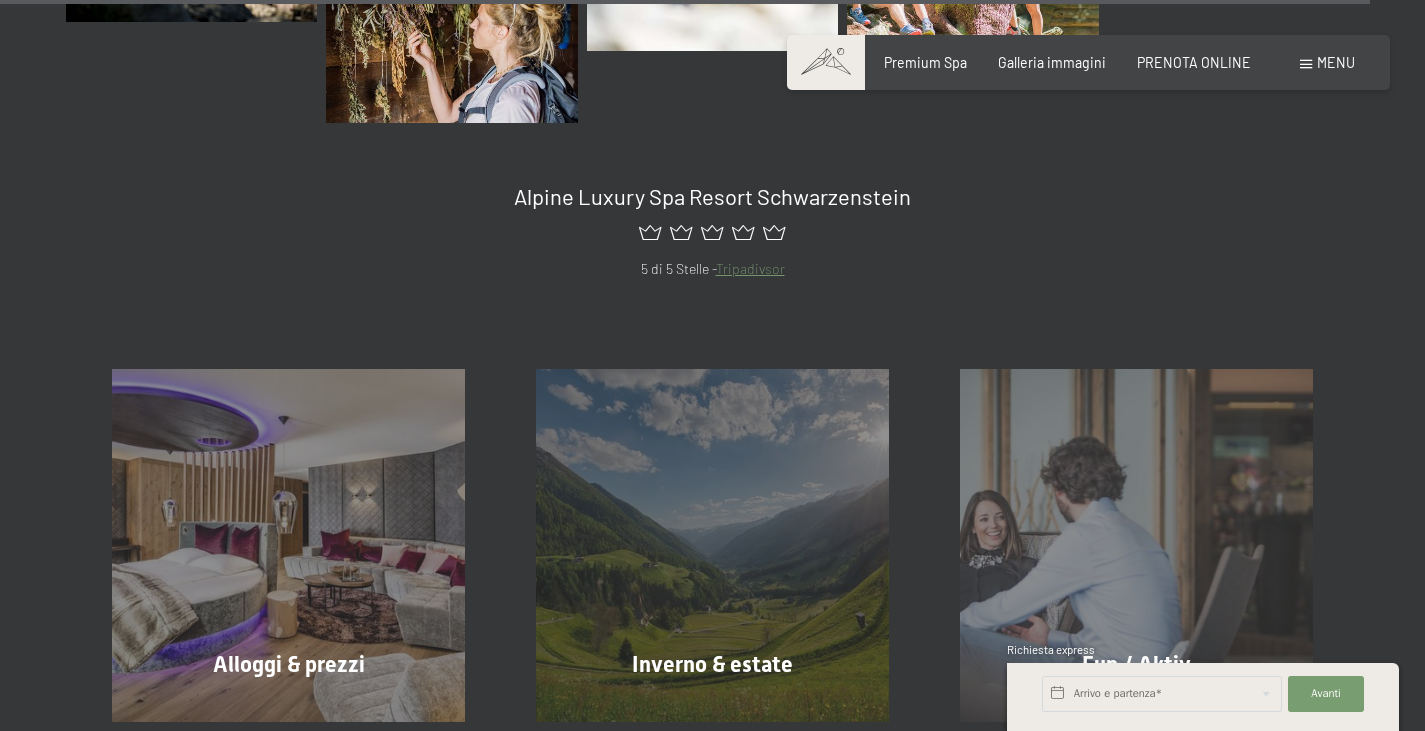 click on "Alloggi & prezzi           mostra altro" at bounding box center [289, 545] 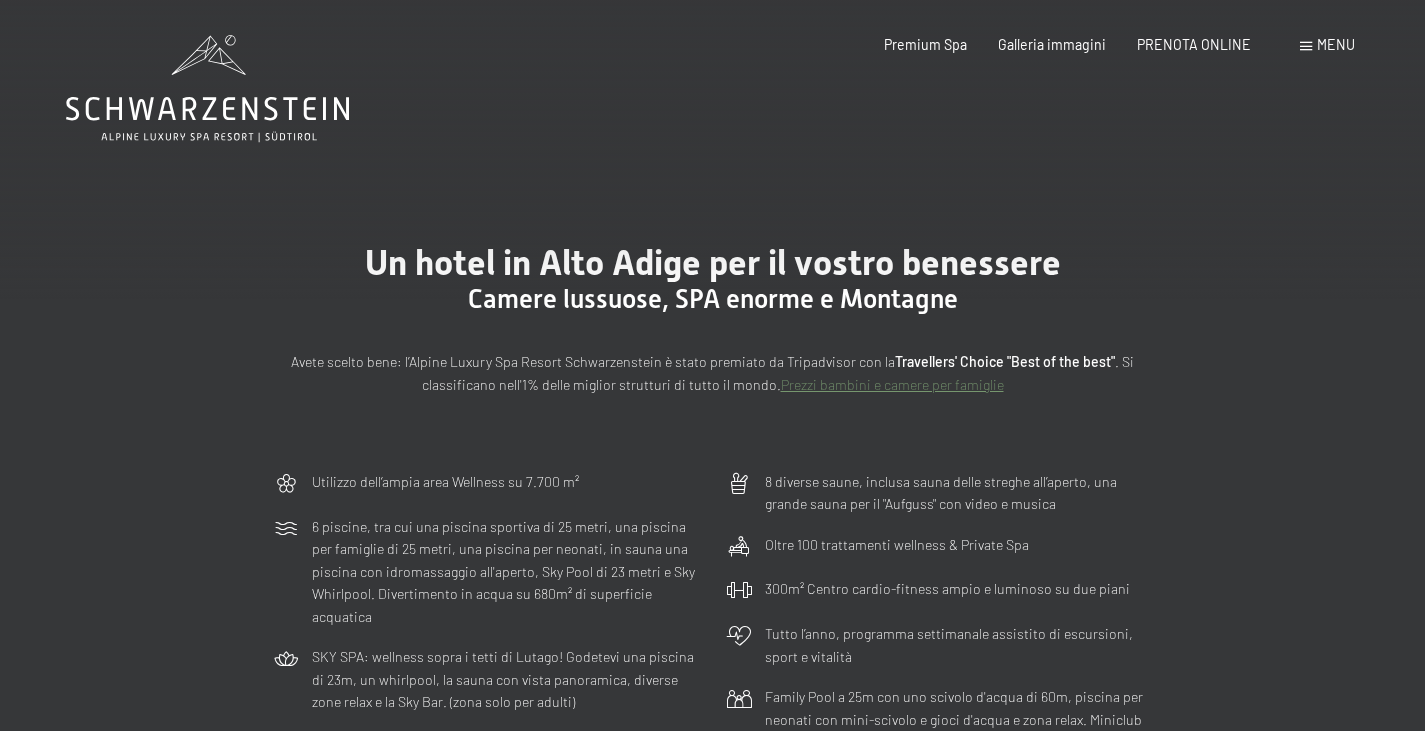 scroll, scrollTop: 0, scrollLeft: 0, axis: both 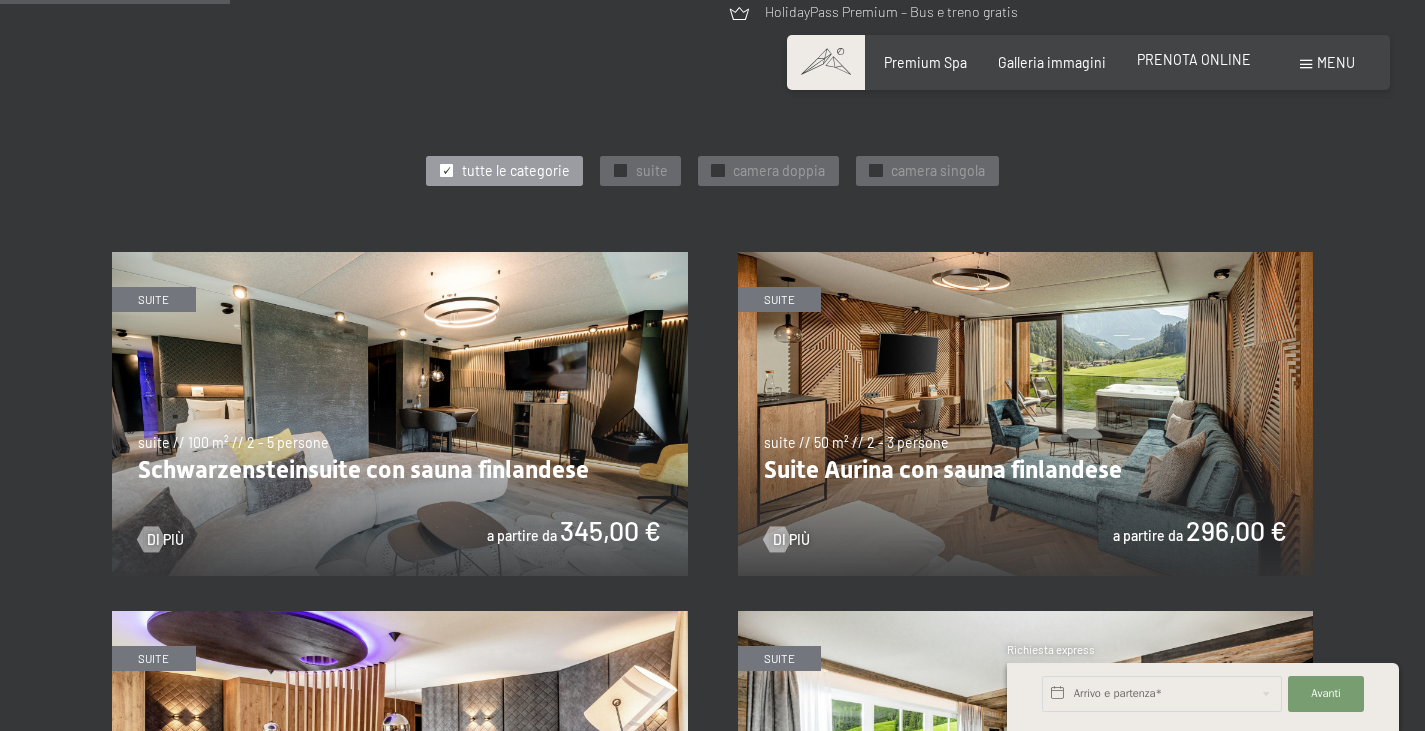 click on "PRENOTA ONLINE" at bounding box center (1194, 59) 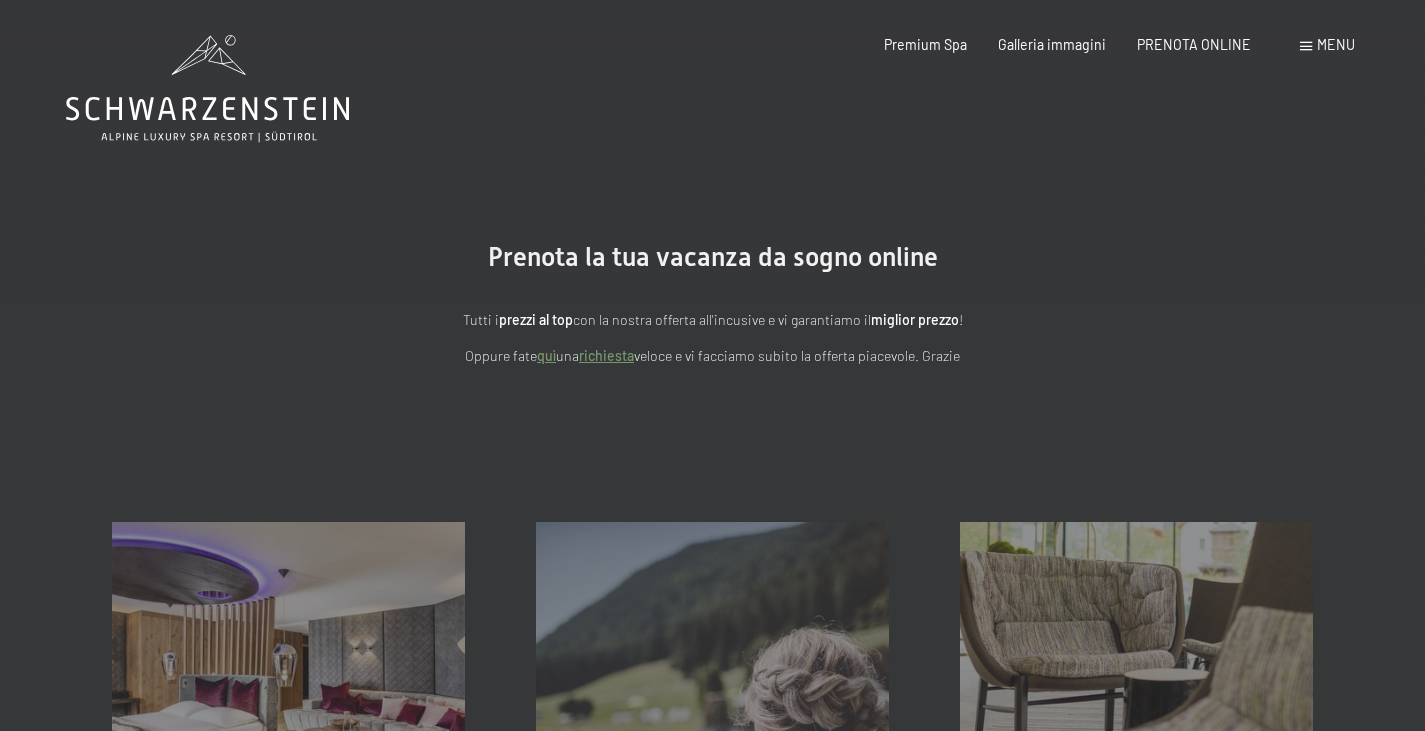 scroll, scrollTop: 0, scrollLeft: 0, axis: both 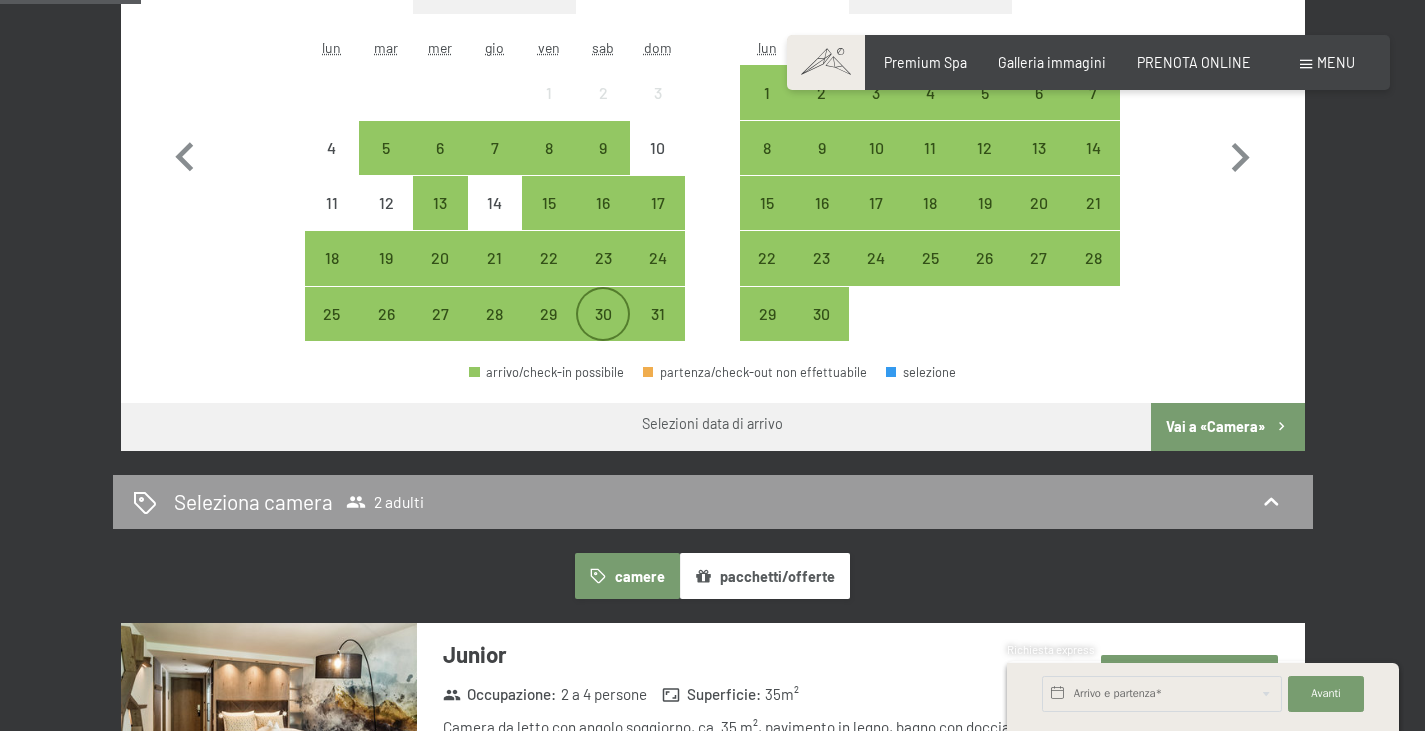 click on "30" at bounding box center [603, 331] 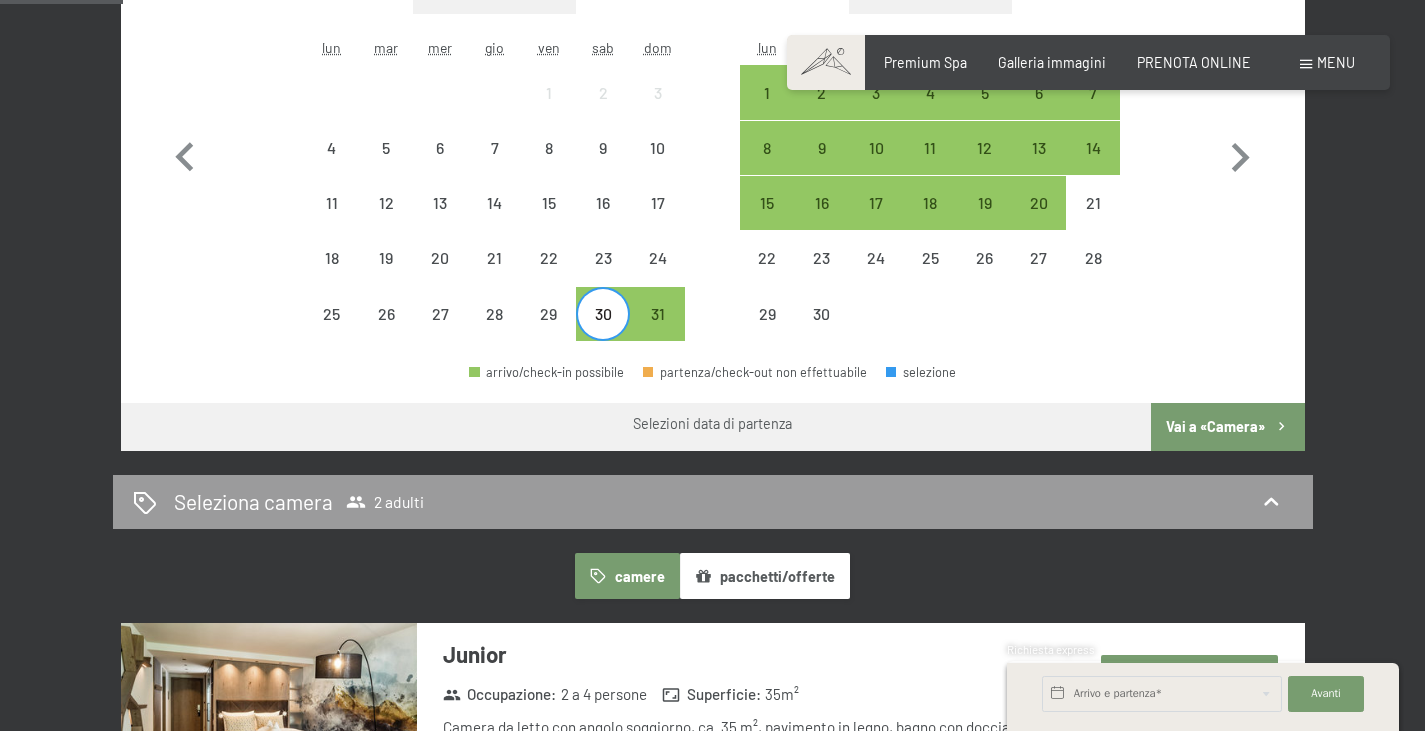 scroll, scrollTop: 551, scrollLeft: 0, axis: vertical 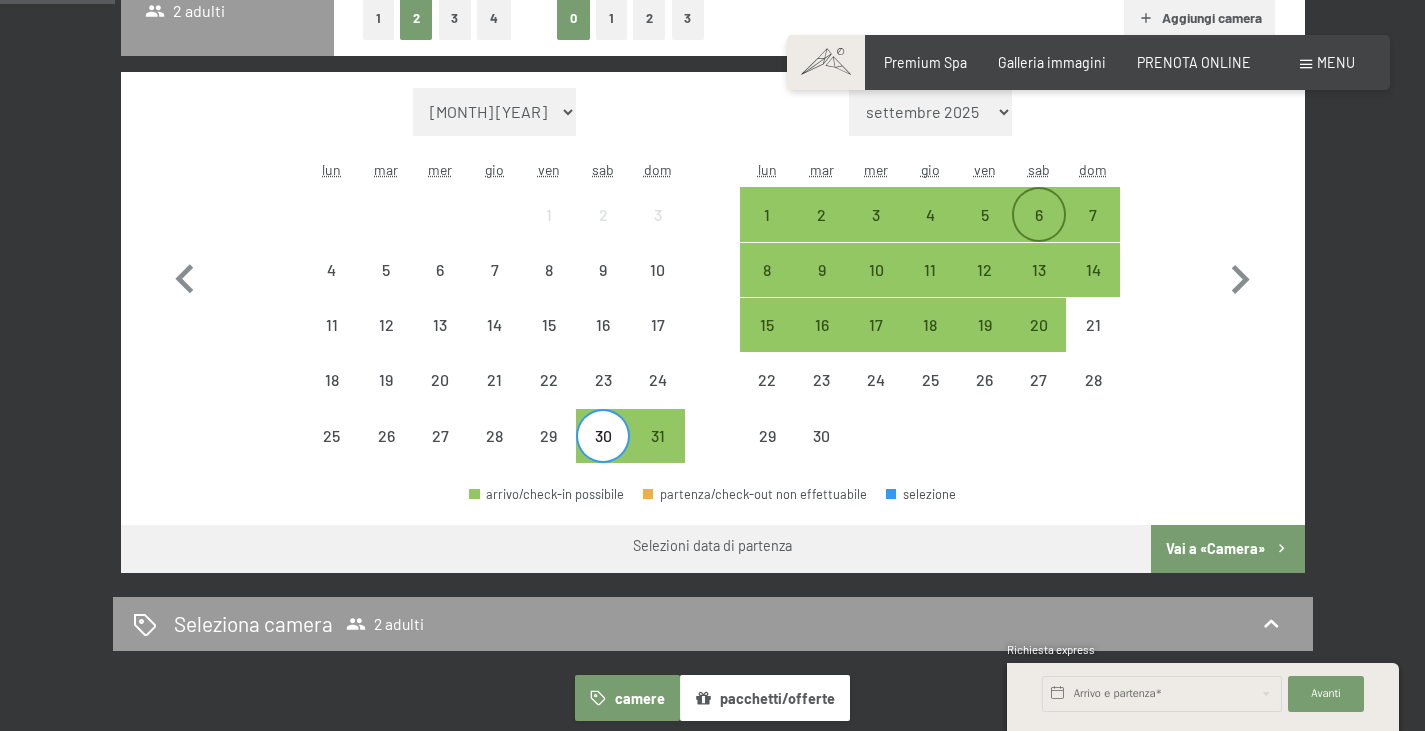 click on "6" at bounding box center (1039, 232) 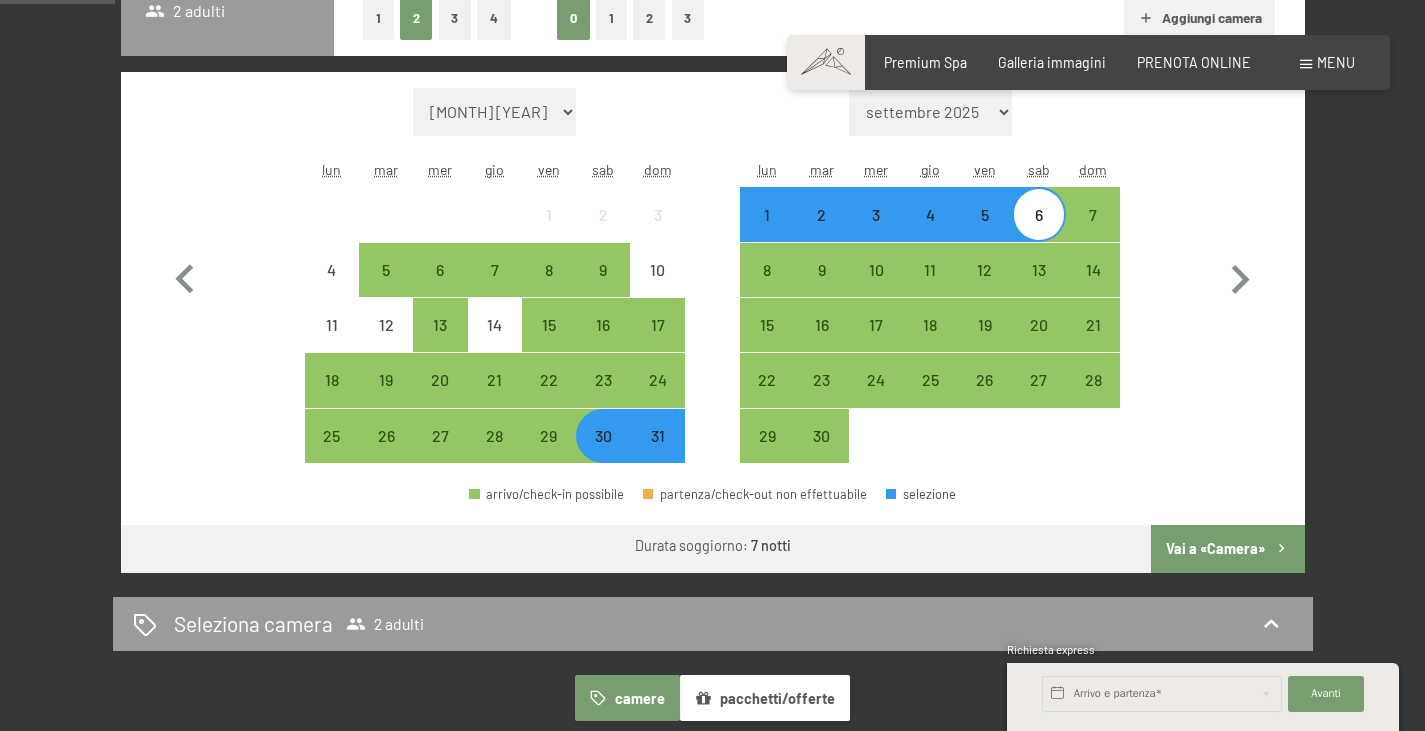 click on "Vai a «Camera»" at bounding box center [1227, 549] 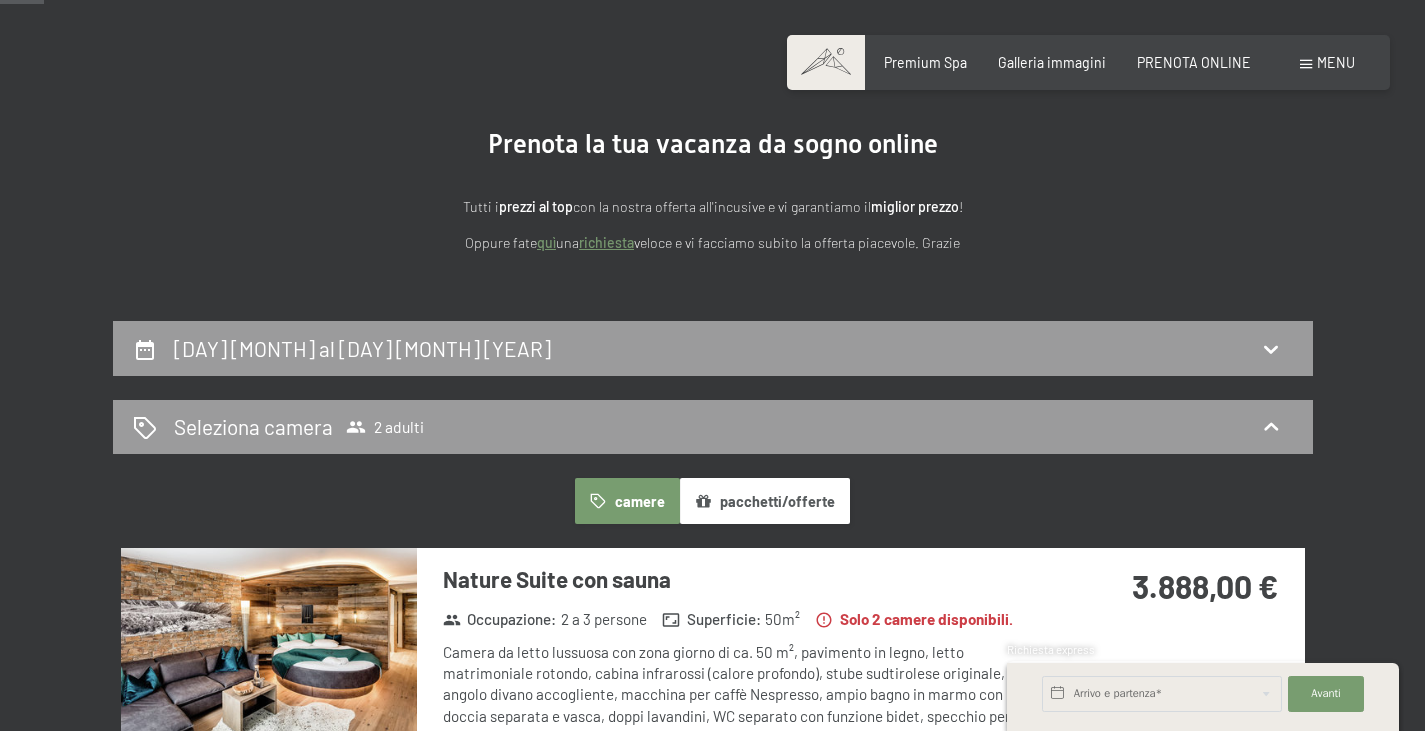 scroll, scrollTop: 543, scrollLeft: 0, axis: vertical 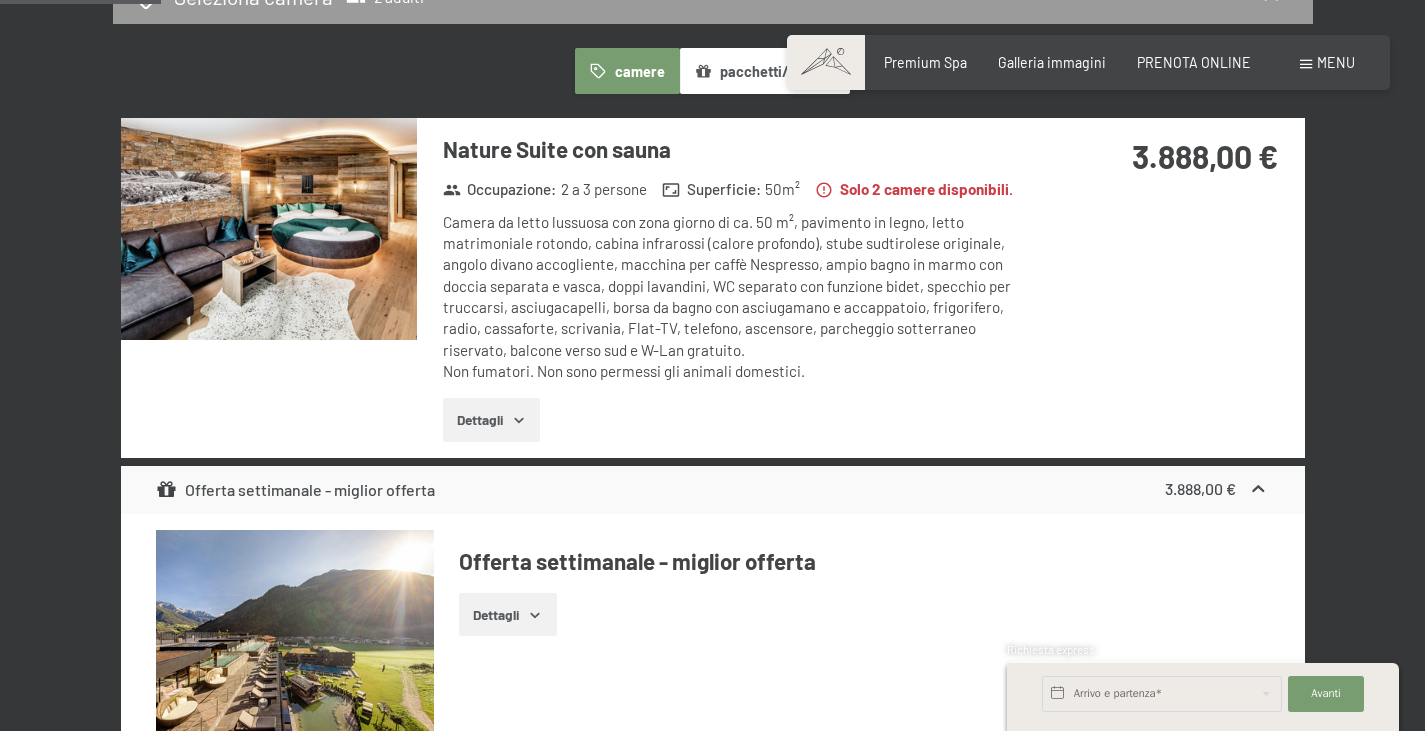 click on "Dettagli" at bounding box center (491, 420) 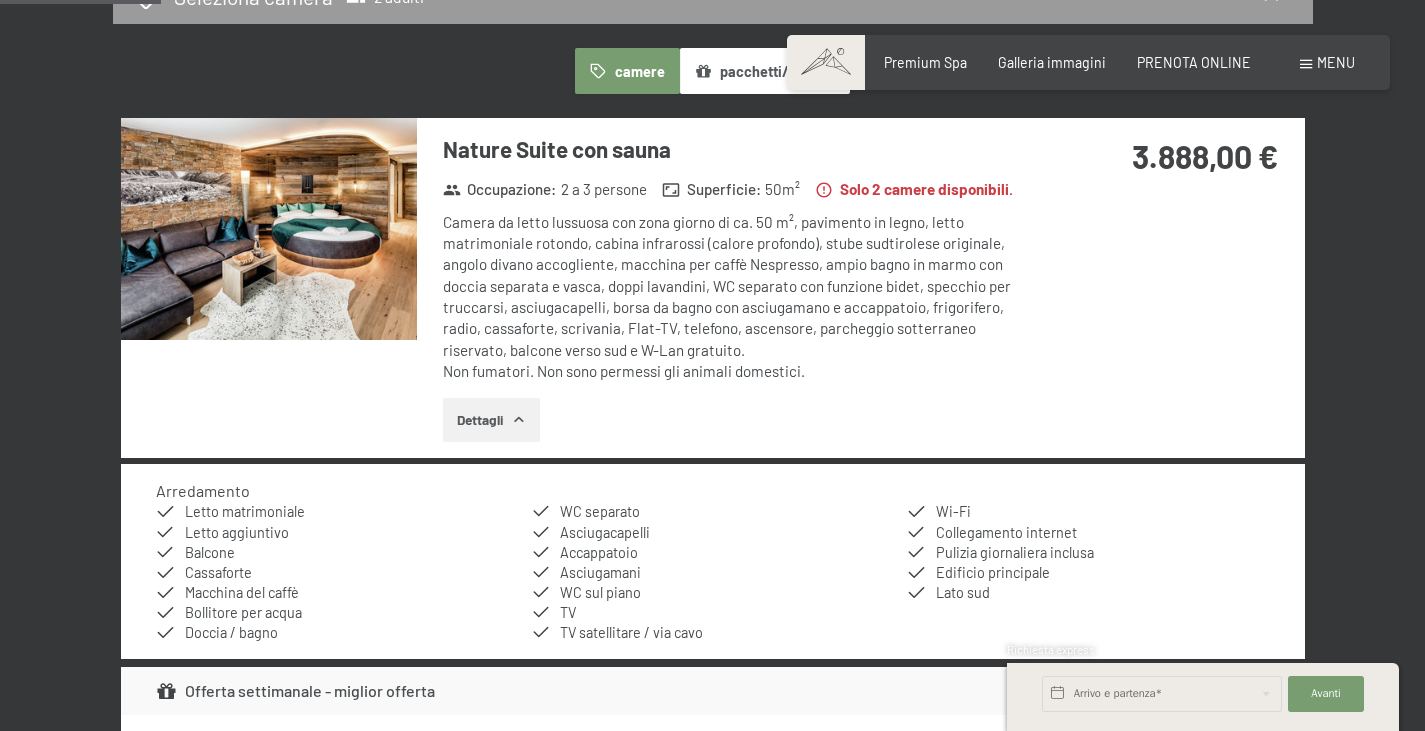 click on "Dettagli" at bounding box center [491, 420] 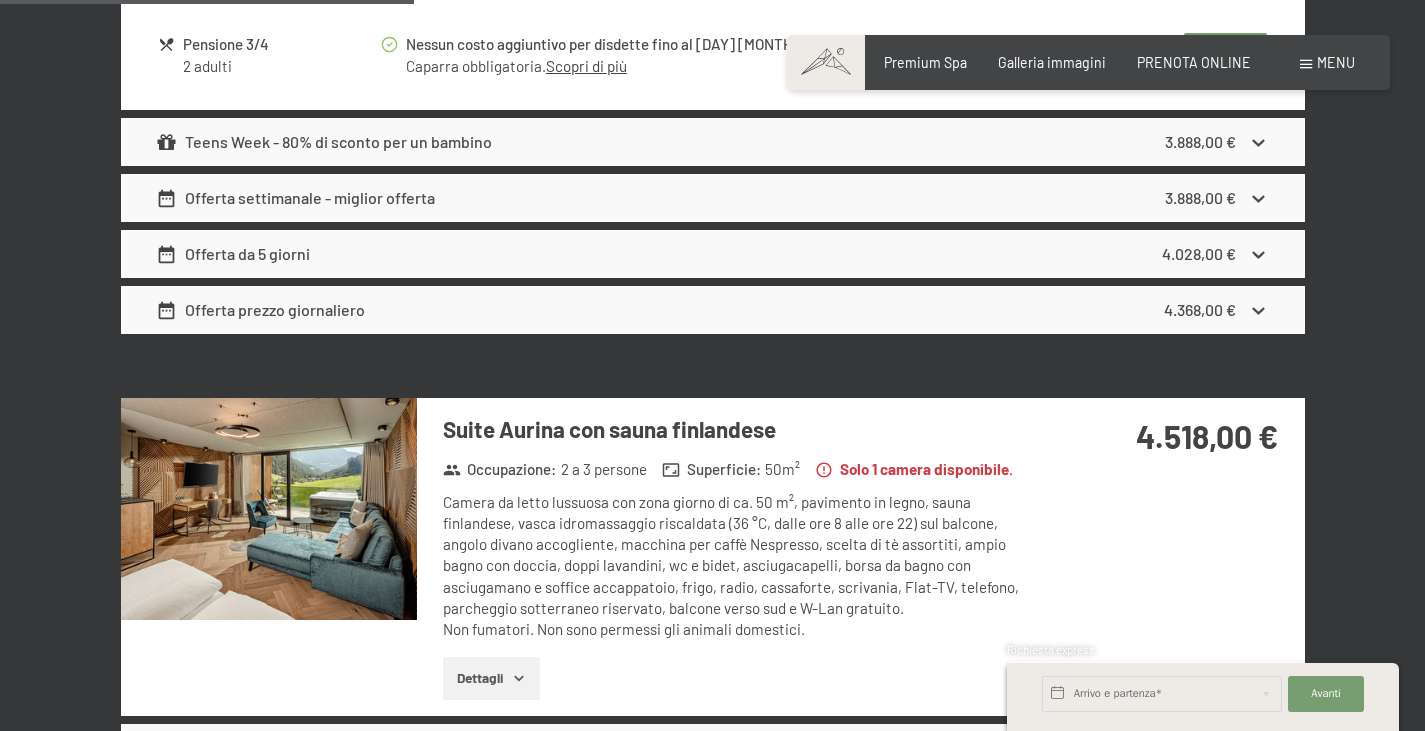scroll, scrollTop: 1399, scrollLeft: 0, axis: vertical 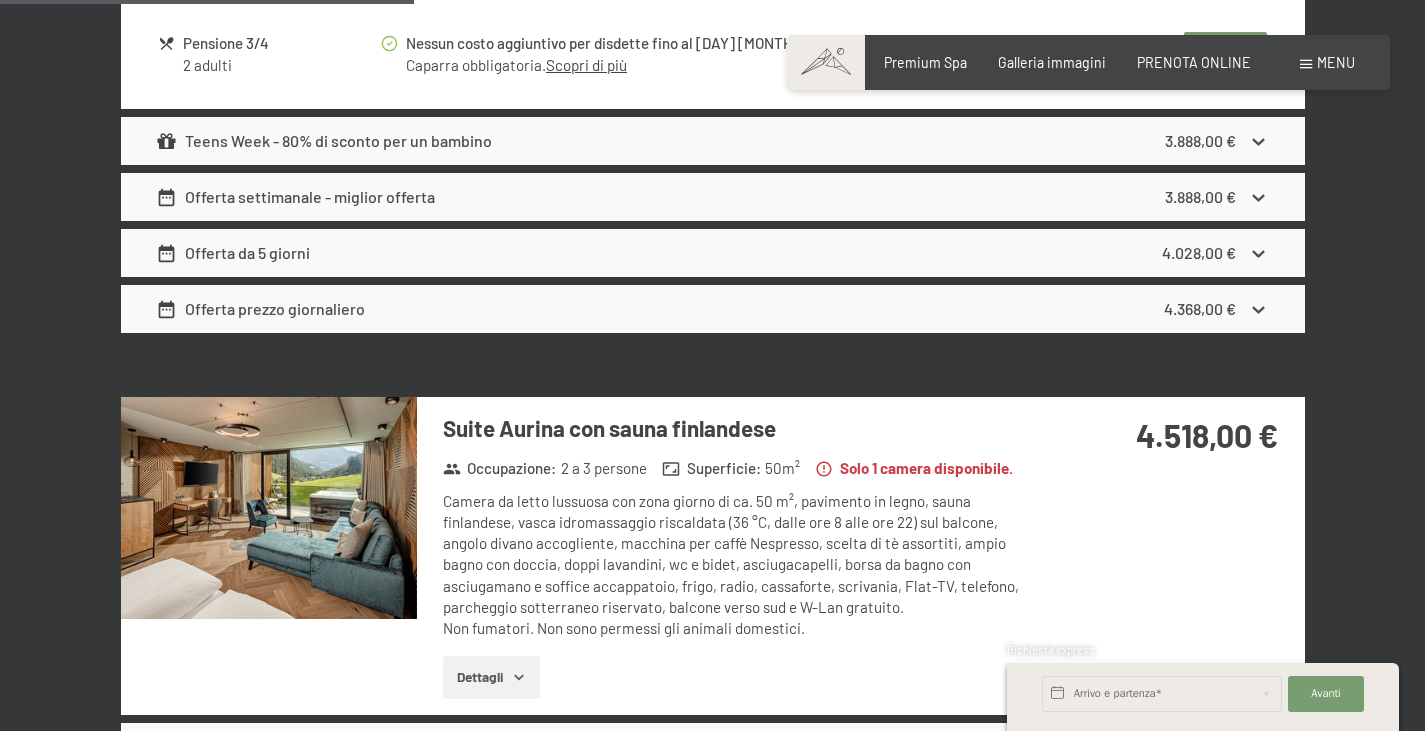click at bounding box center [269, 508] 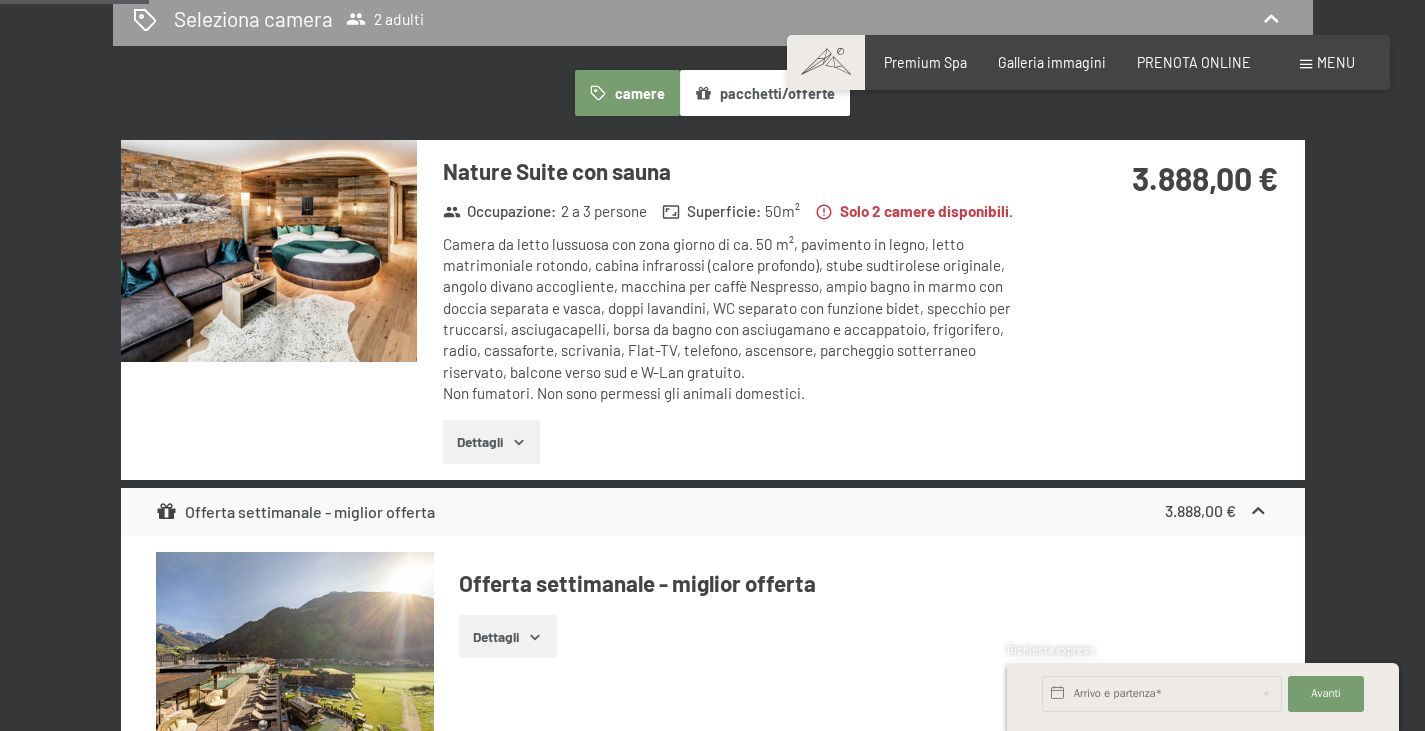 scroll, scrollTop: 500, scrollLeft: 0, axis: vertical 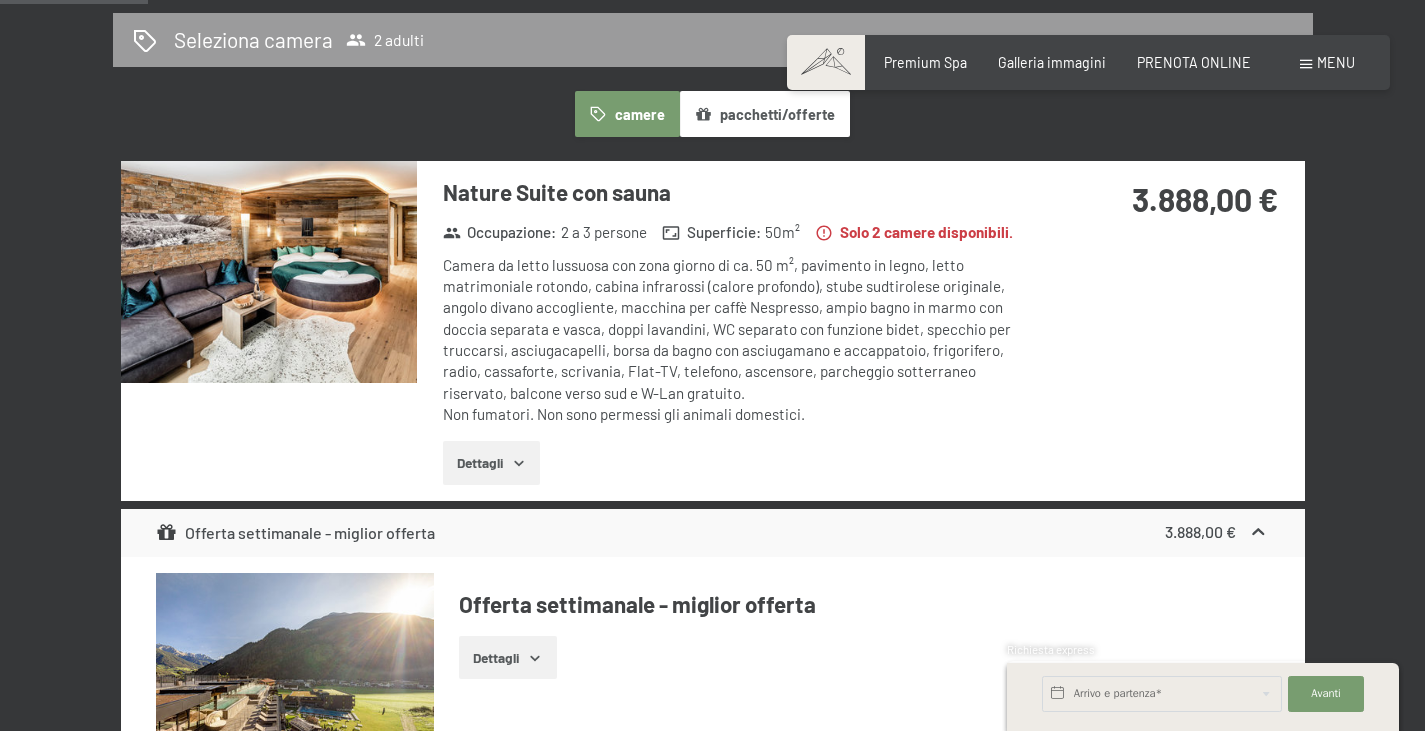 click at bounding box center (269, 272) 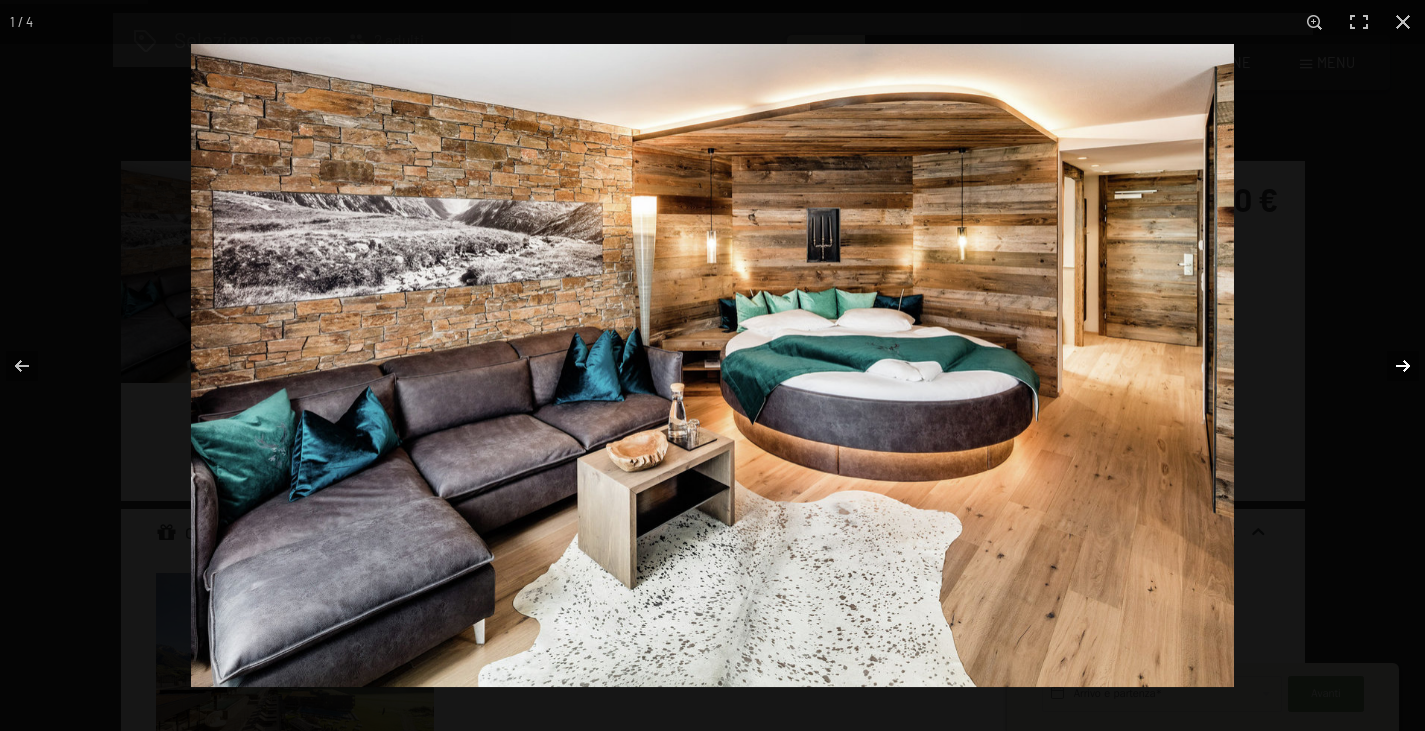 click at bounding box center [1390, 366] 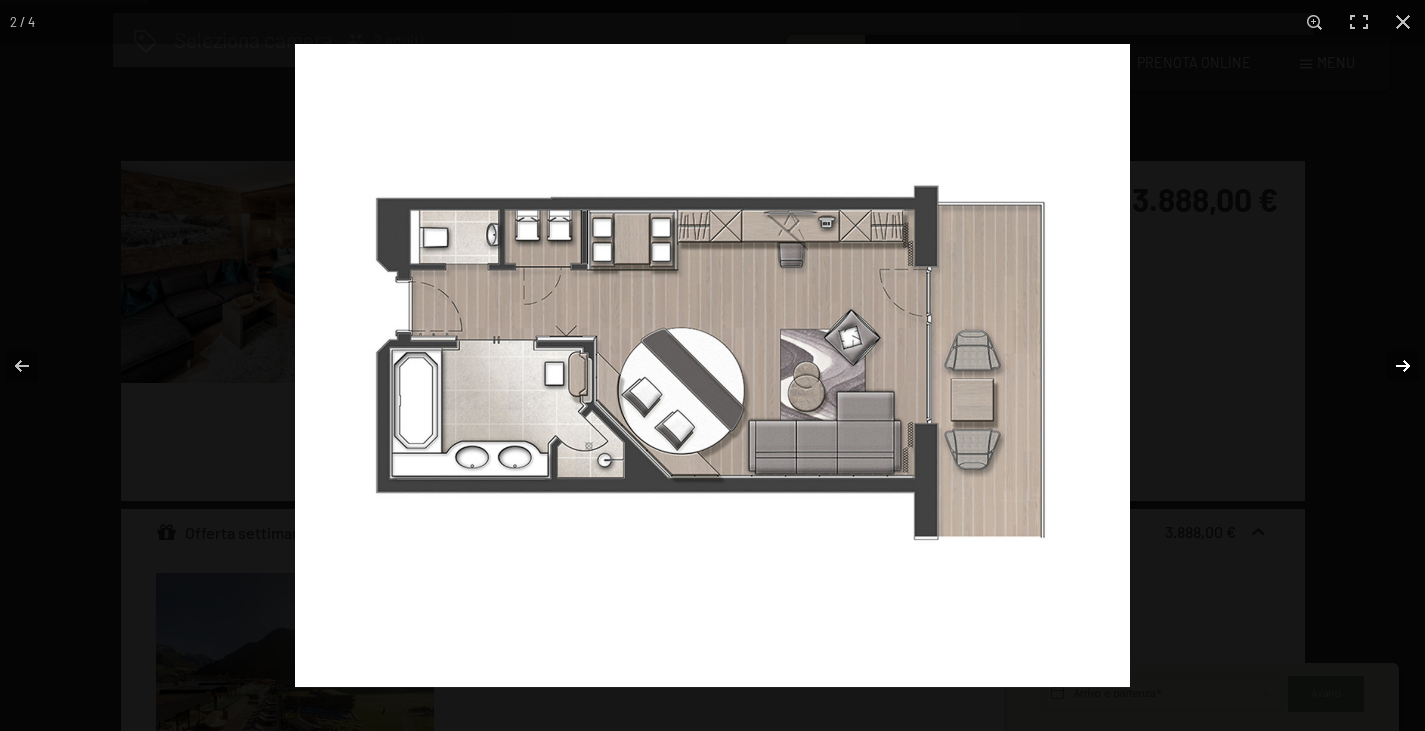 click at bounding box center (1390, 366) 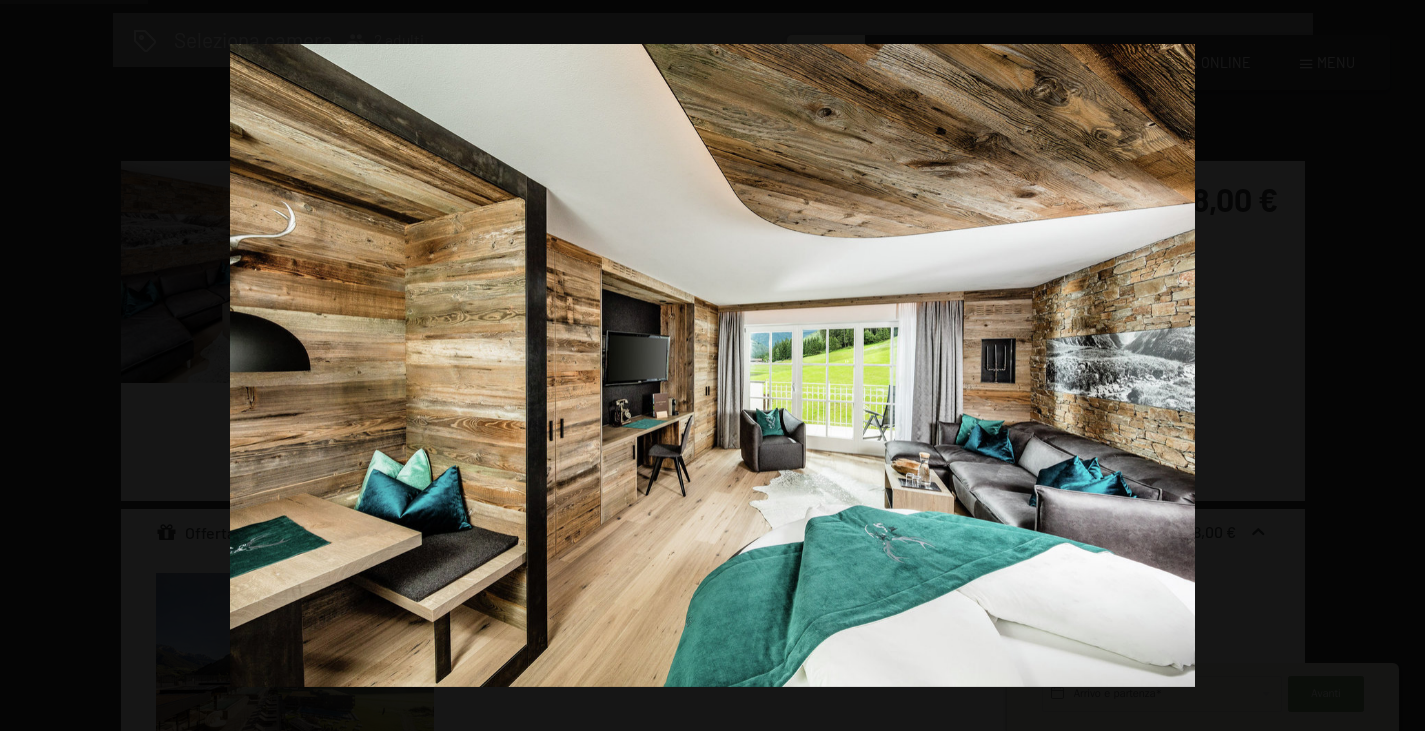 click at bounding box center [1390, 366] 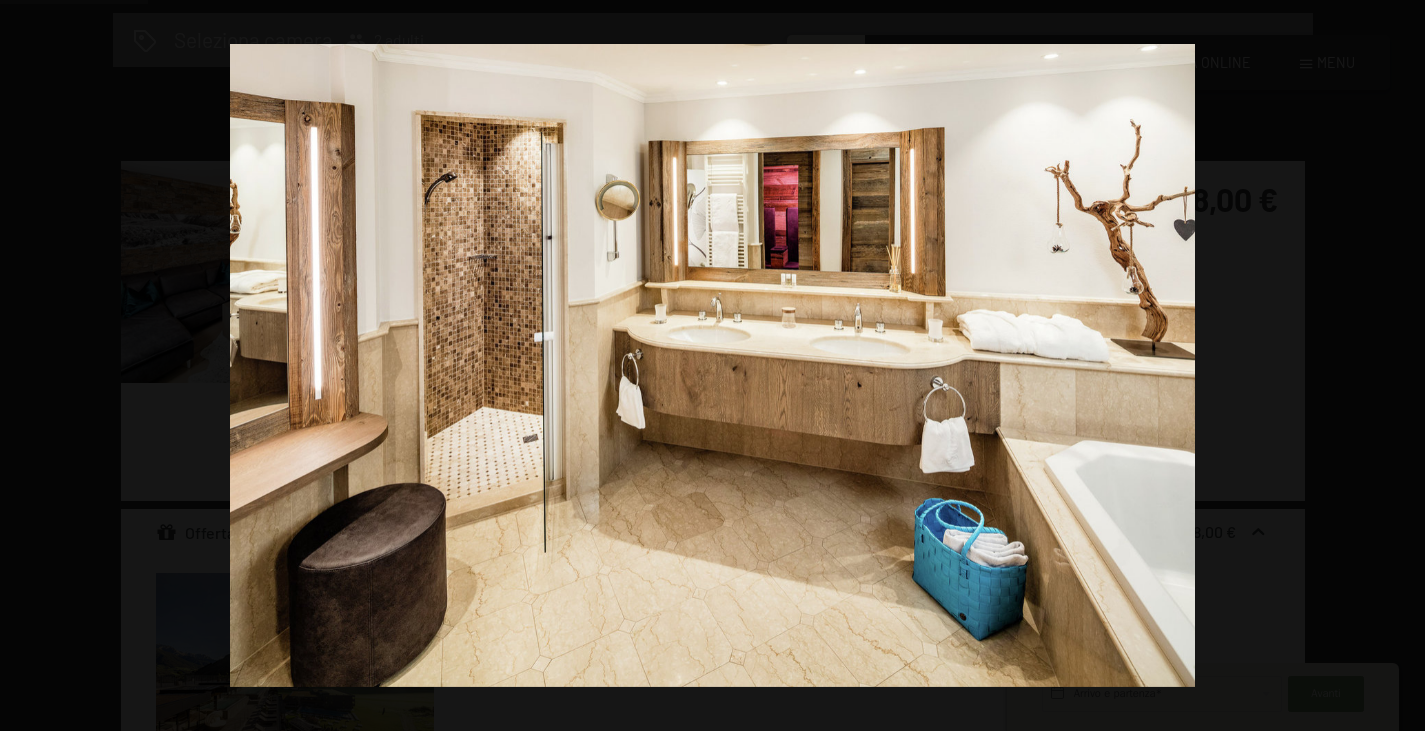 click at bounding box center (1390, 366) 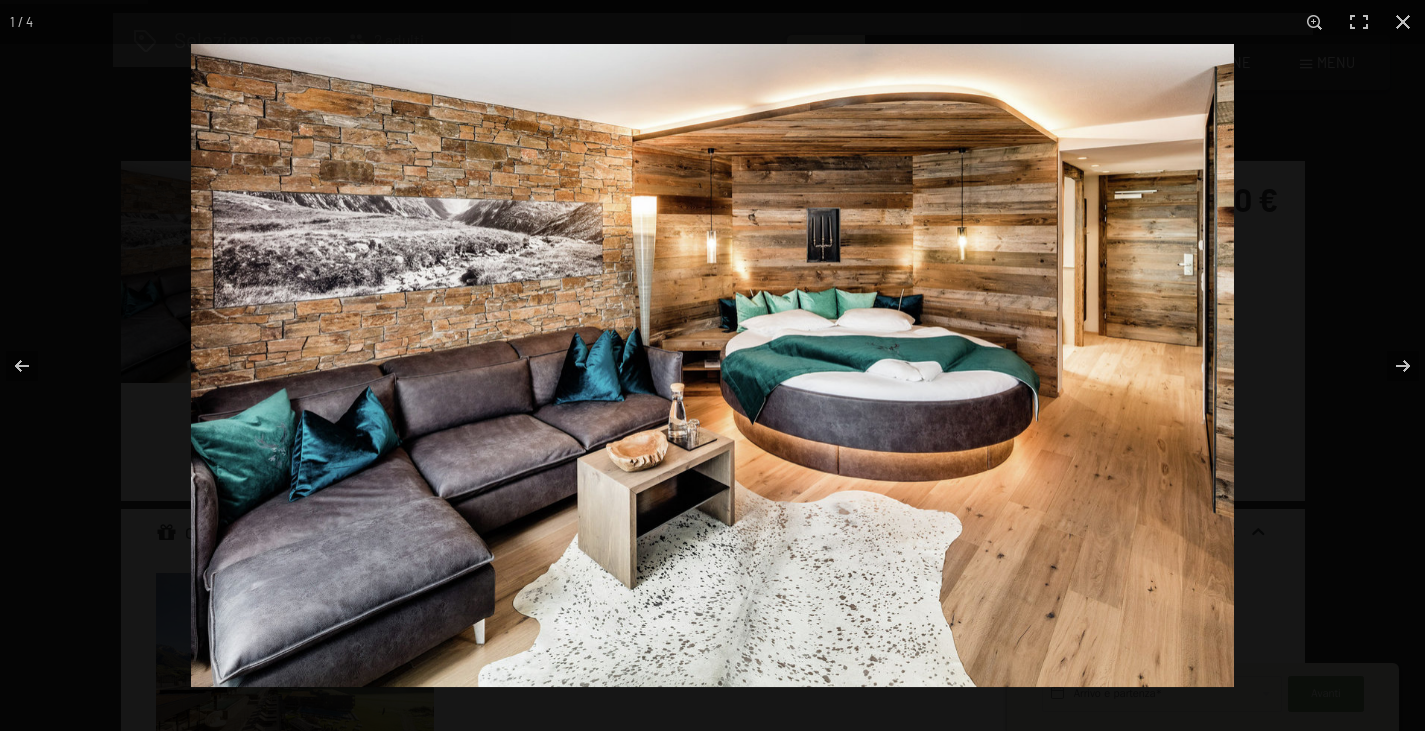 click at bounding box center (903, 409) 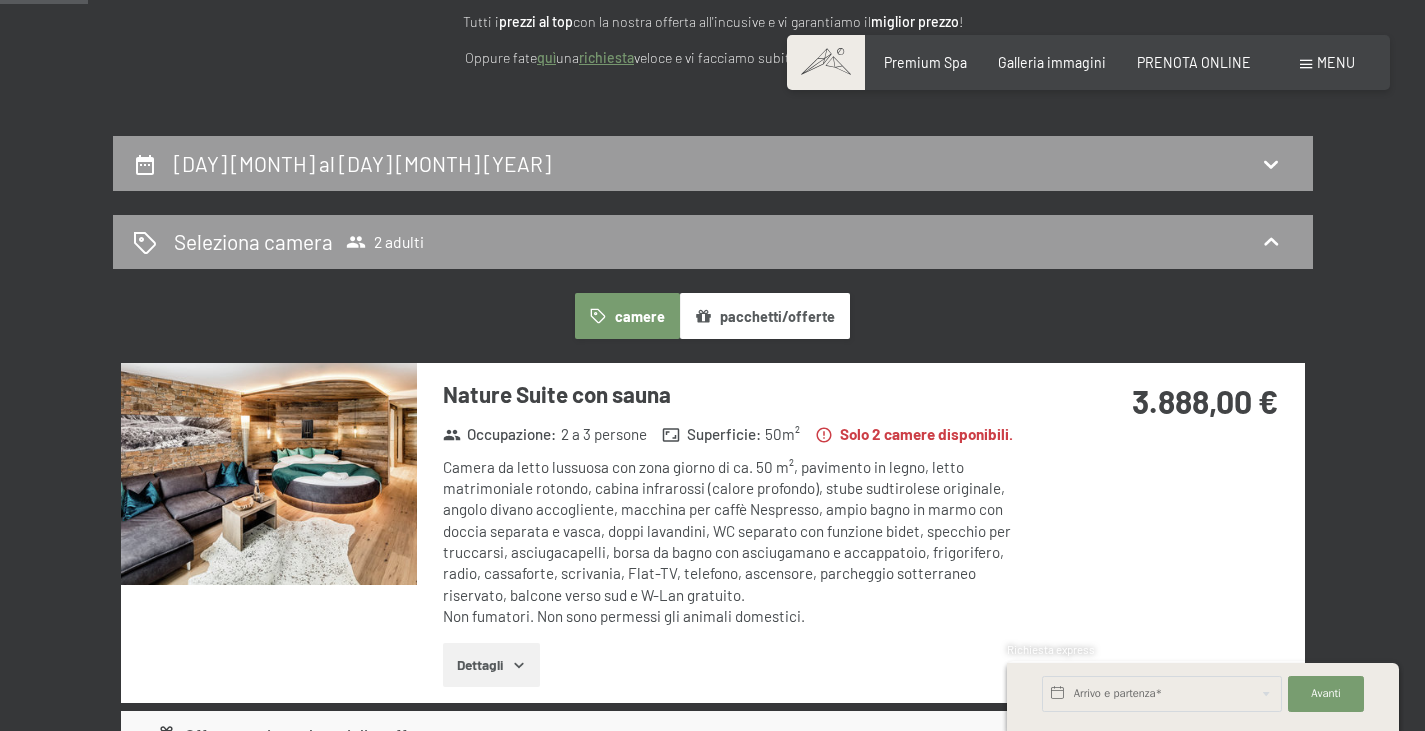 scroll, scrollTop: 0, scrollLeft: 0, axis: both 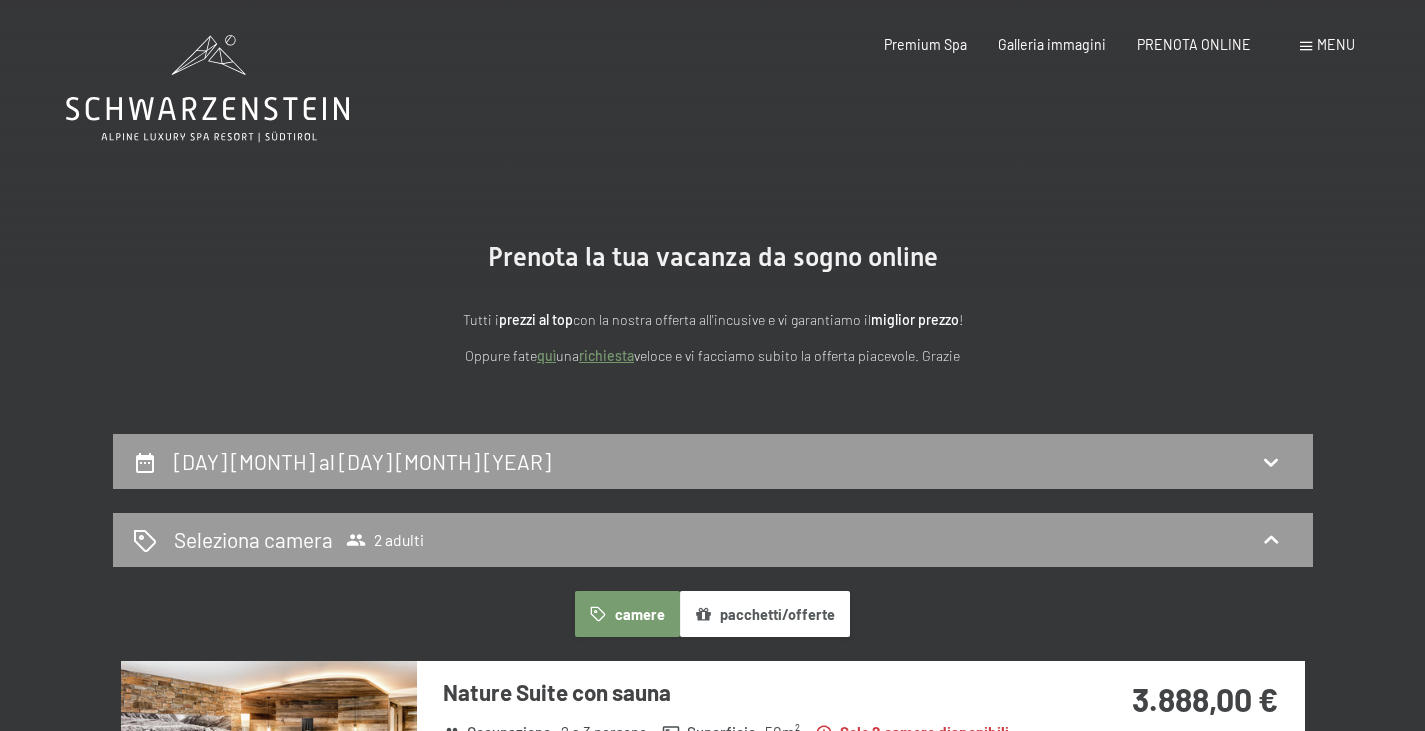 click 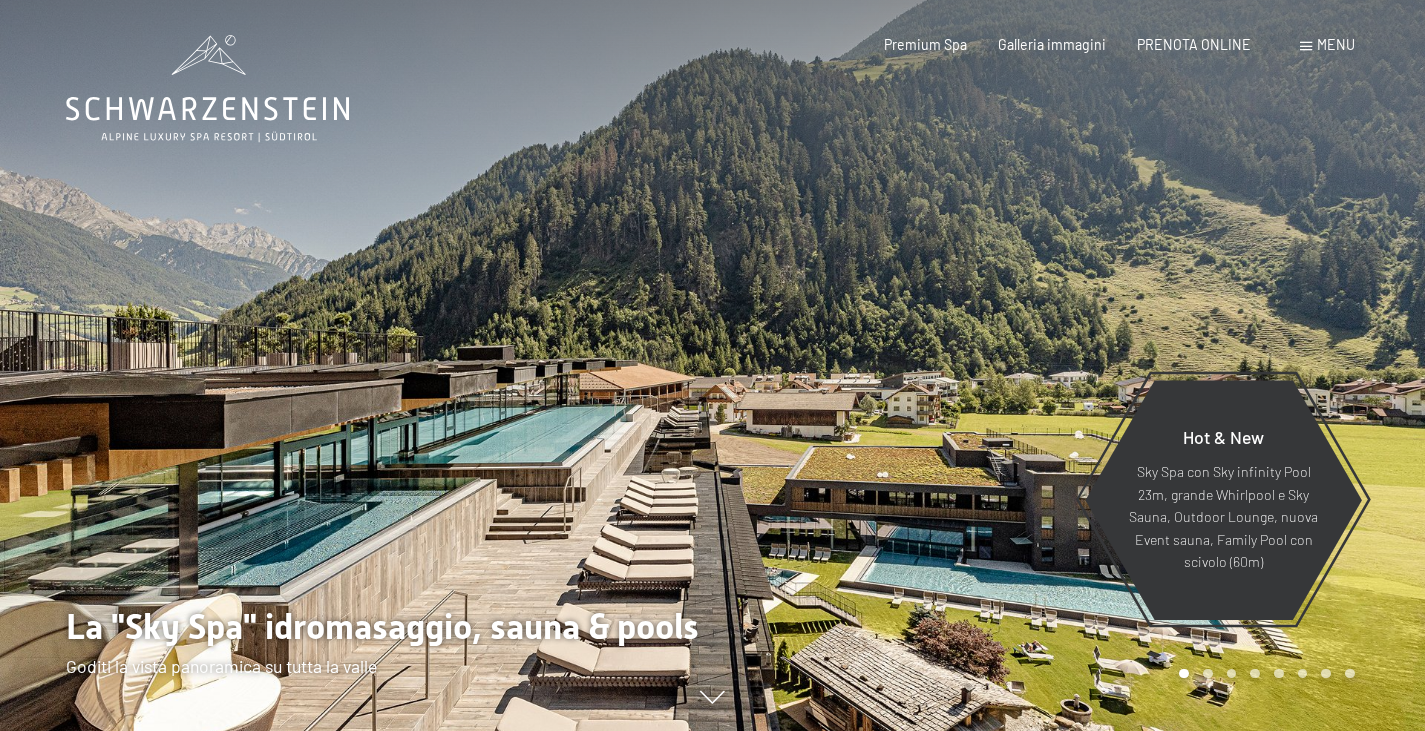 scroll, scrollTop: 0, scrollLeft: 0, axis: both 